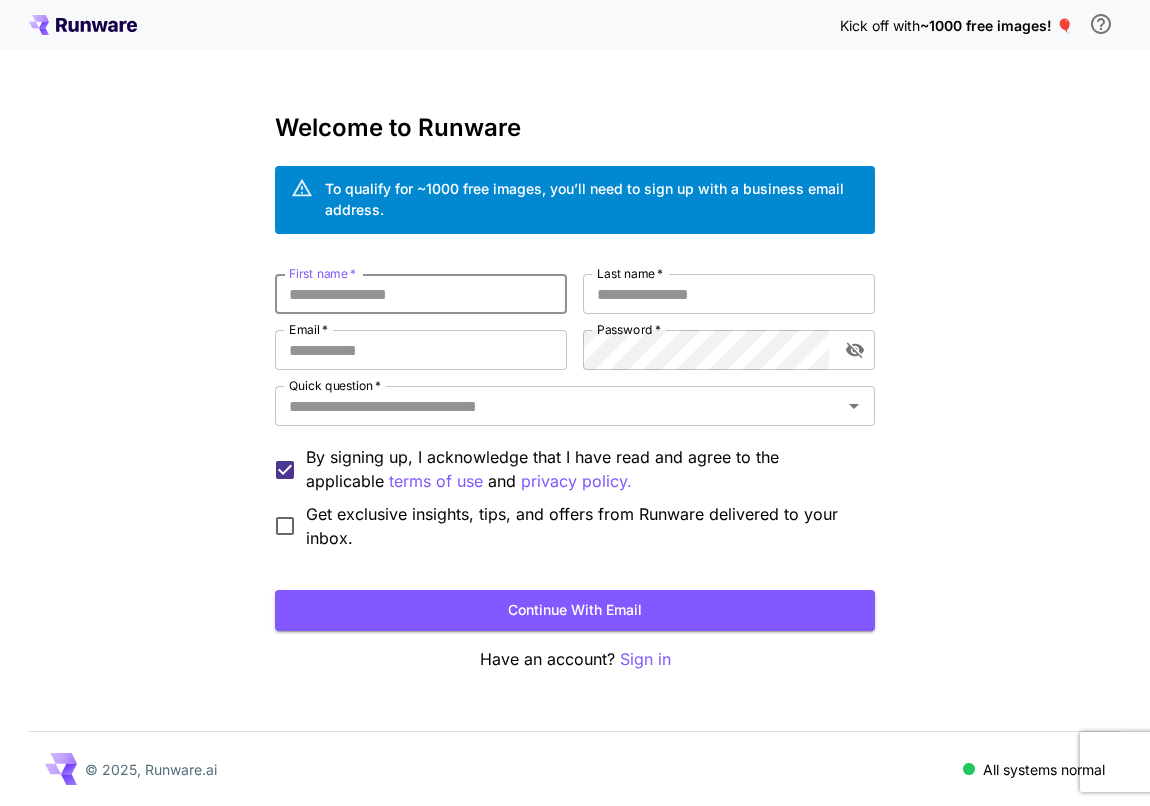scroll, scrollTop: 0, scrollLeft: 0, axis: both 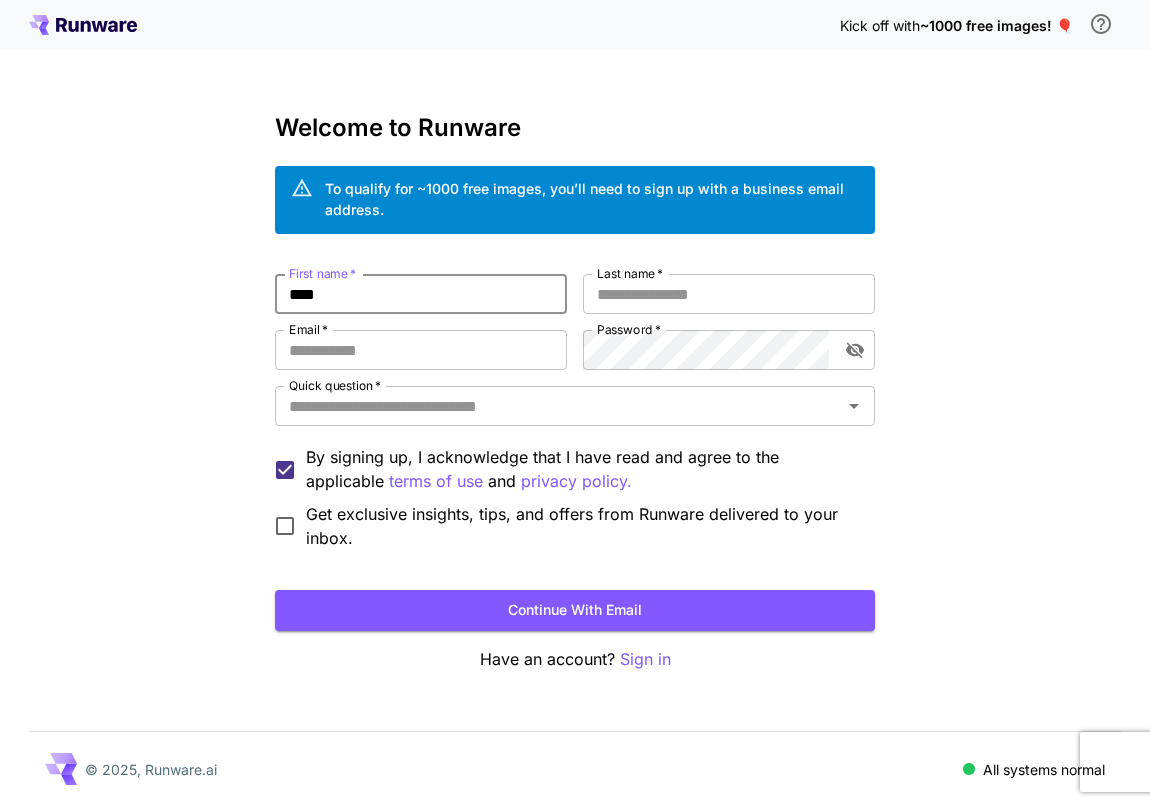 type on "****" 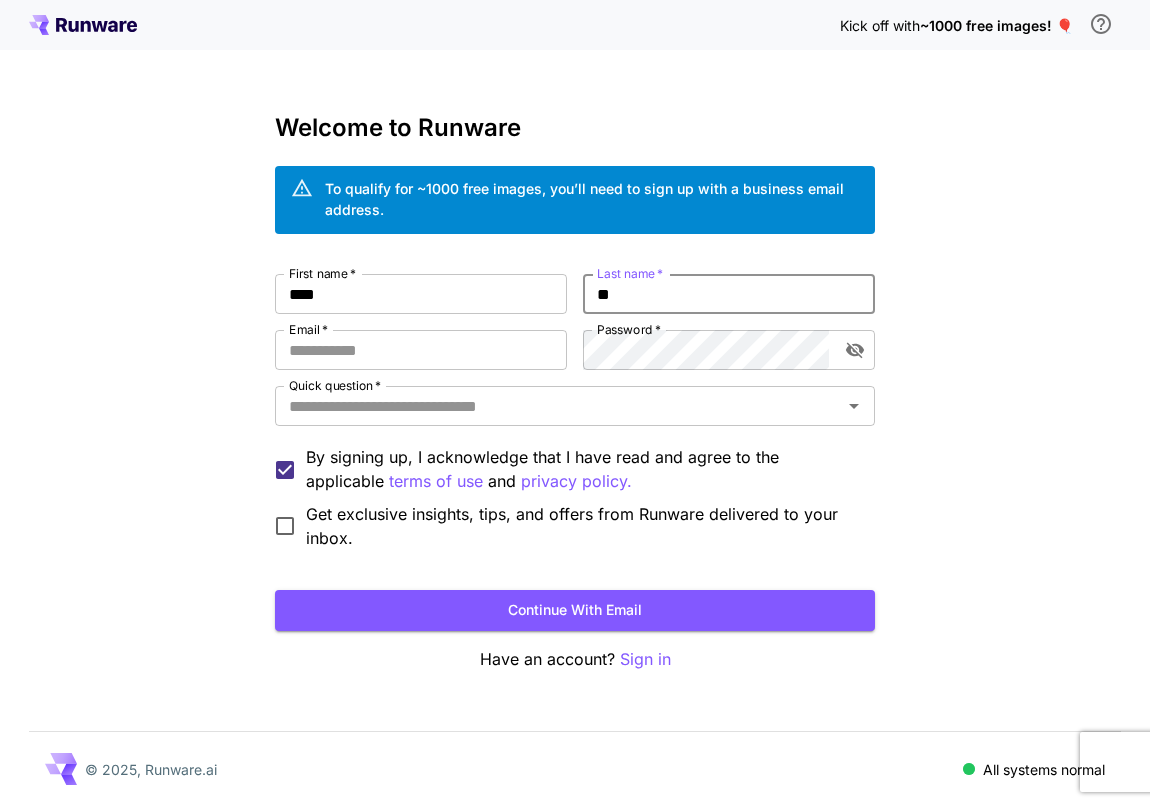 type on "**" 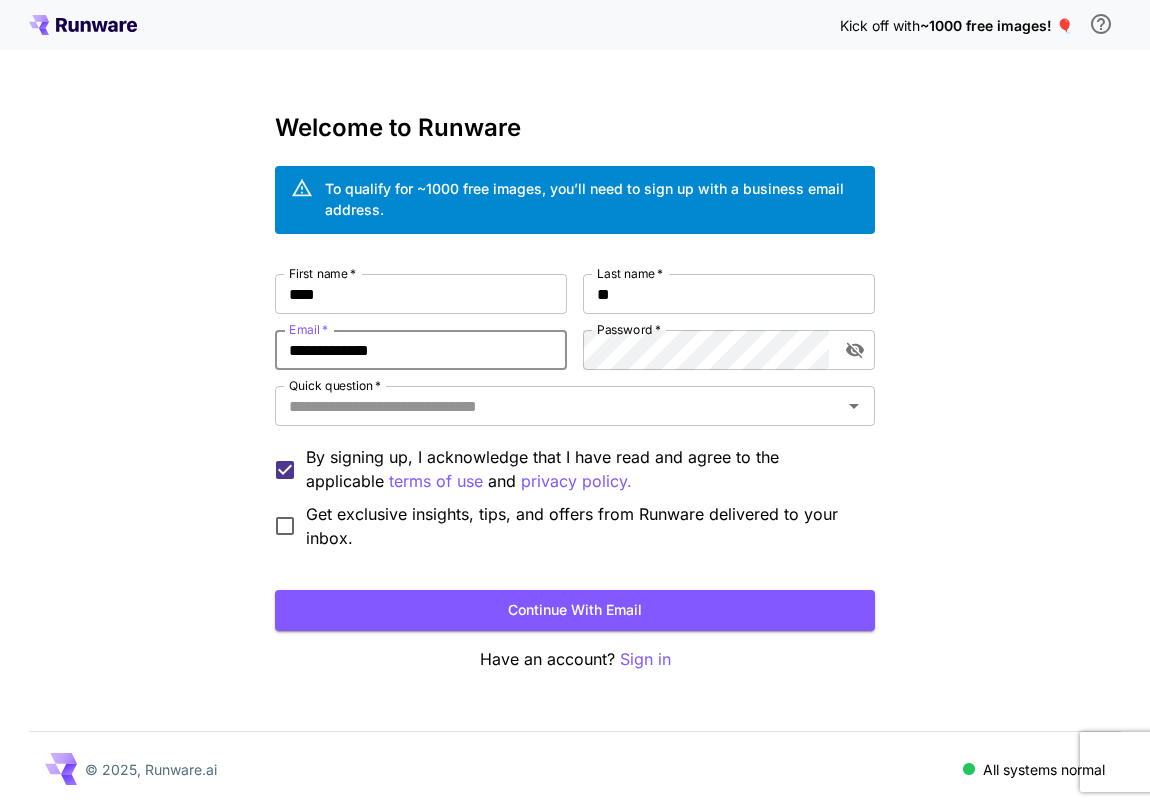 type on "**********" 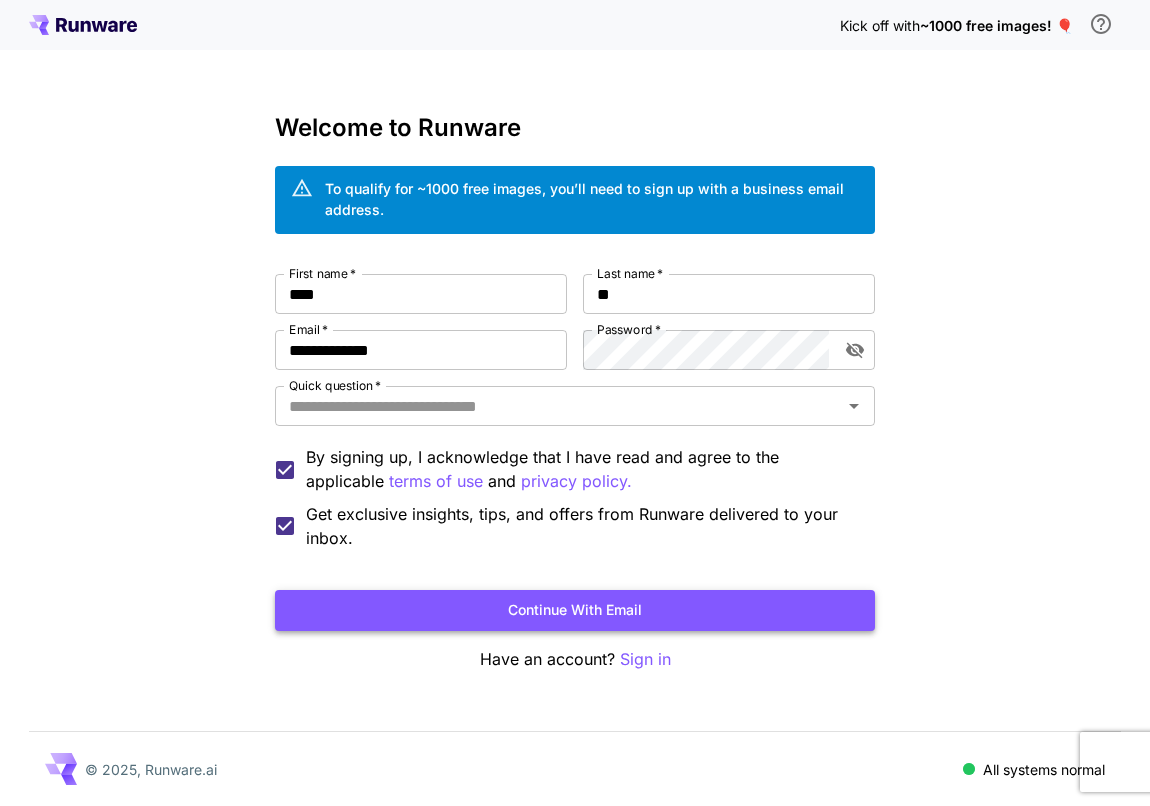 click on "Continue with email" at bounding box center [575, 610] 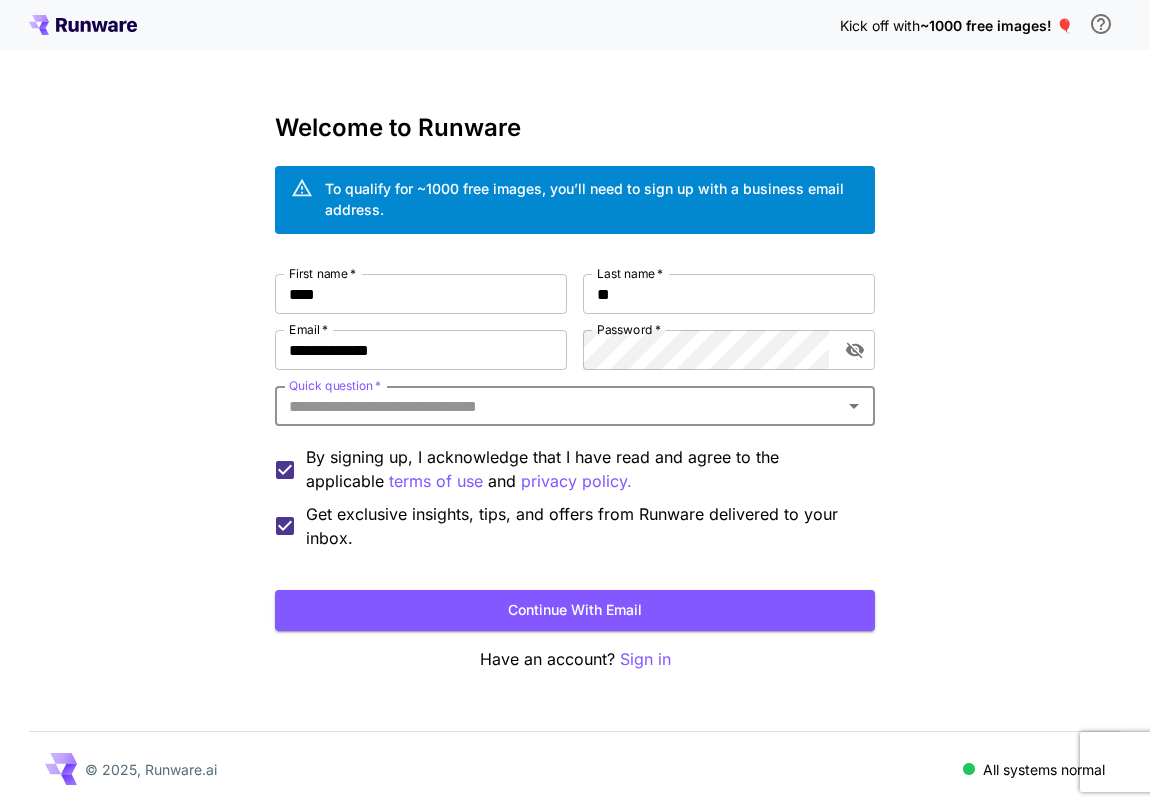 click on "Quick question   *" at bounding box center (558, 406) 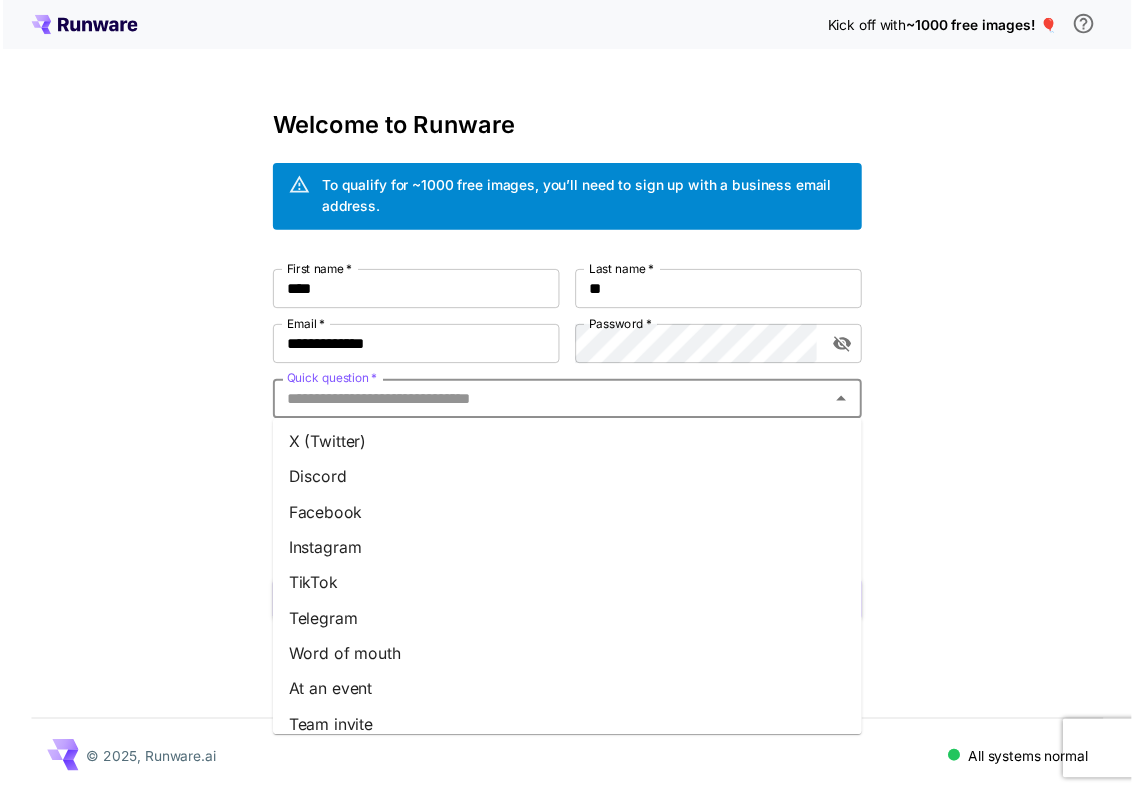 scroll, scrollTop: 233, scrollLeft: 0, axis: vertical 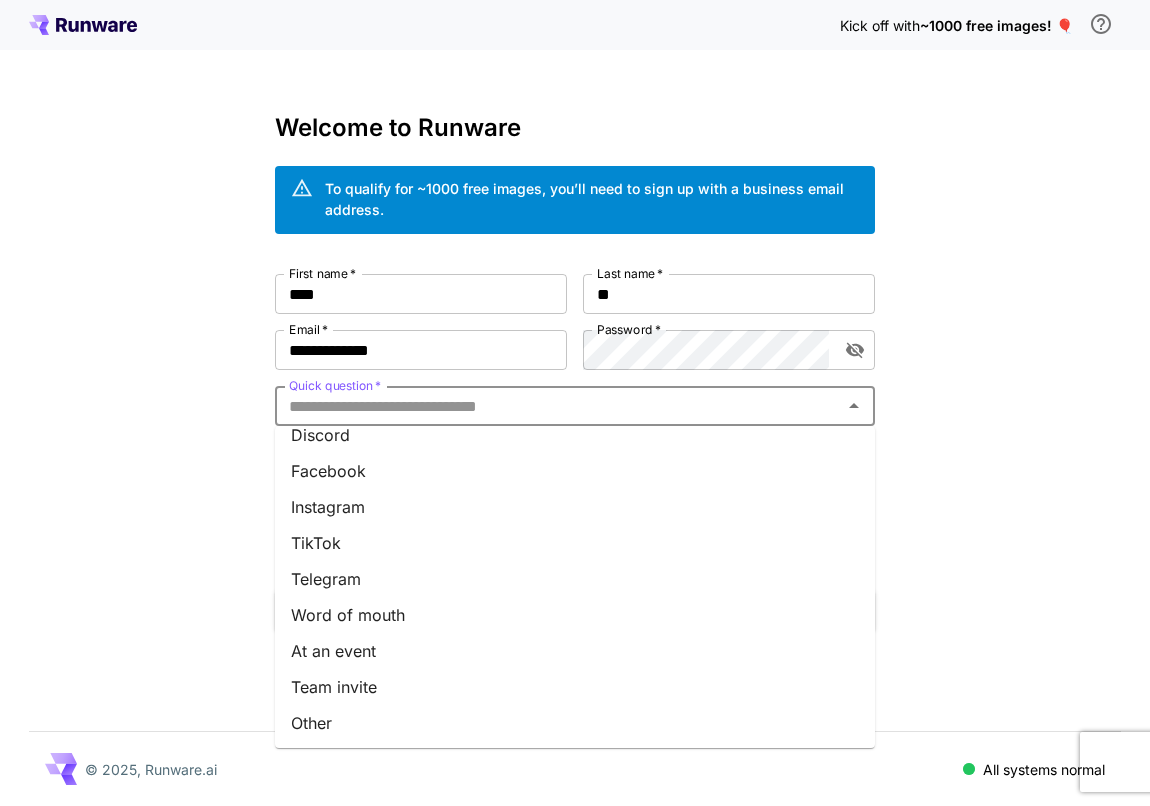 click on "Word of mouth" at bounding box center (575, 615) 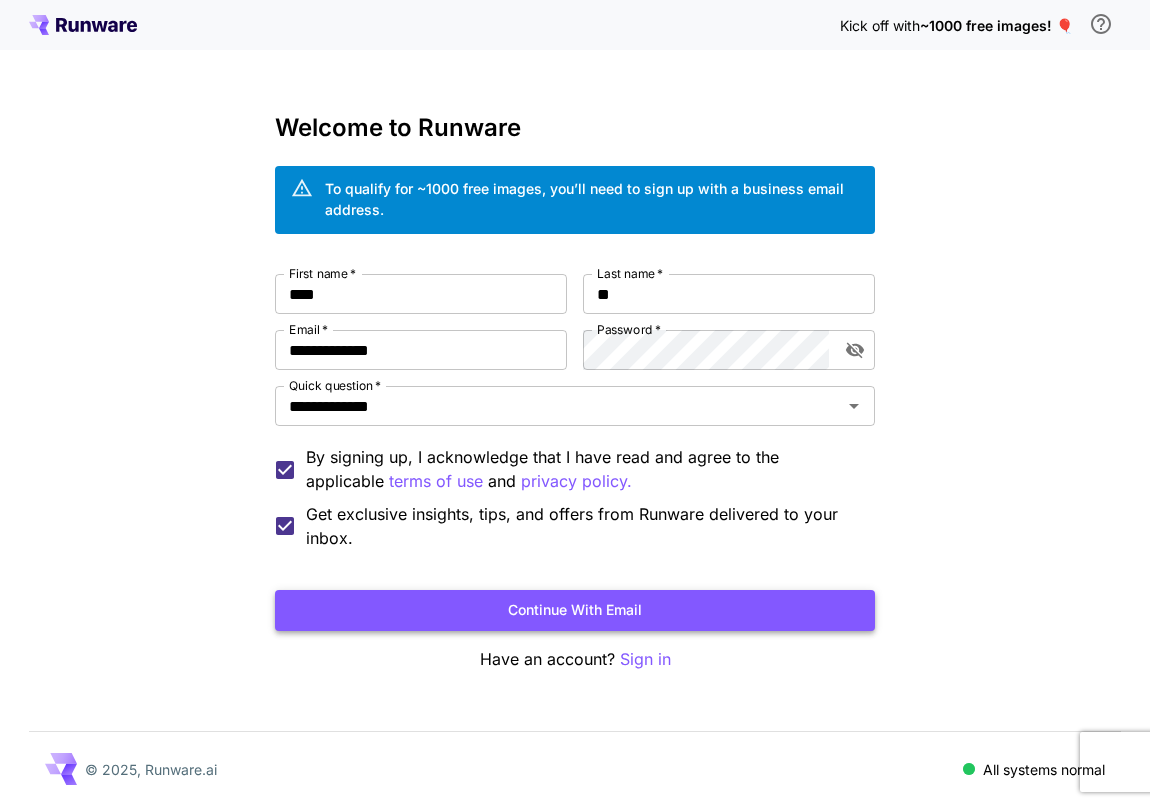 click on "Continue with email" at bounding box center (575, 610) 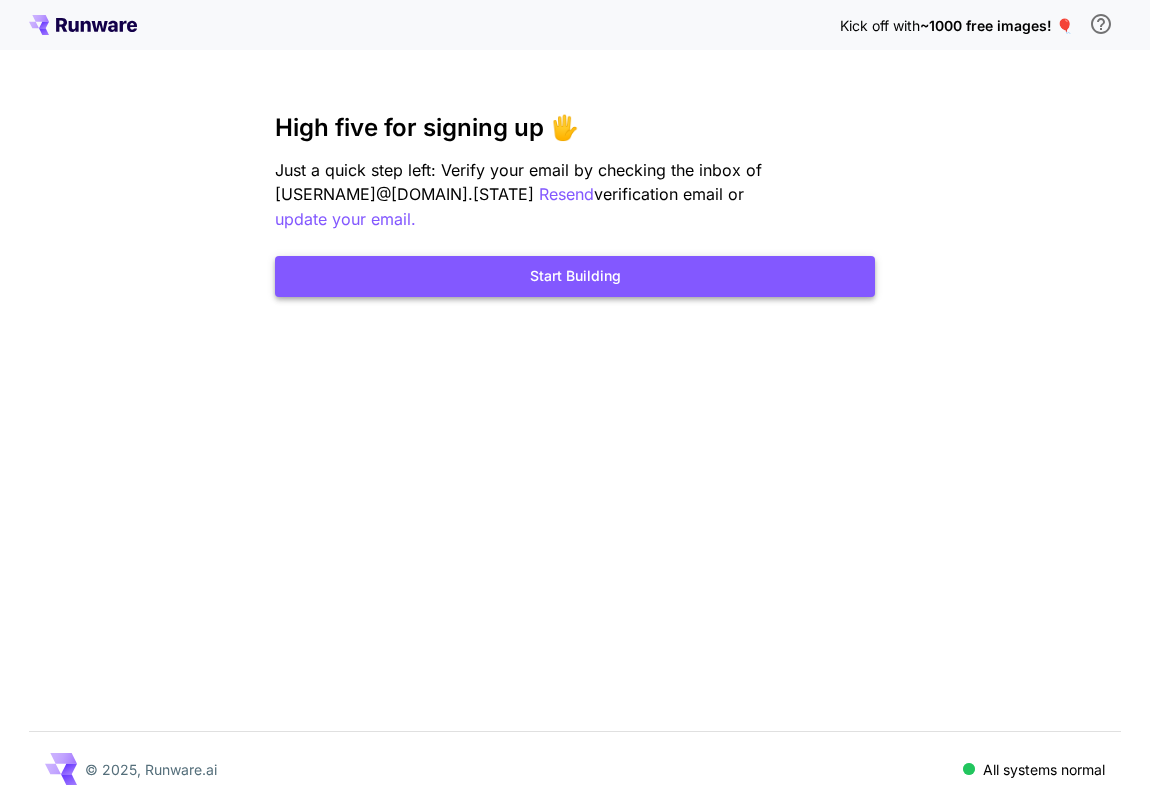 click on "Start Building" at bounding box center [575, 276] 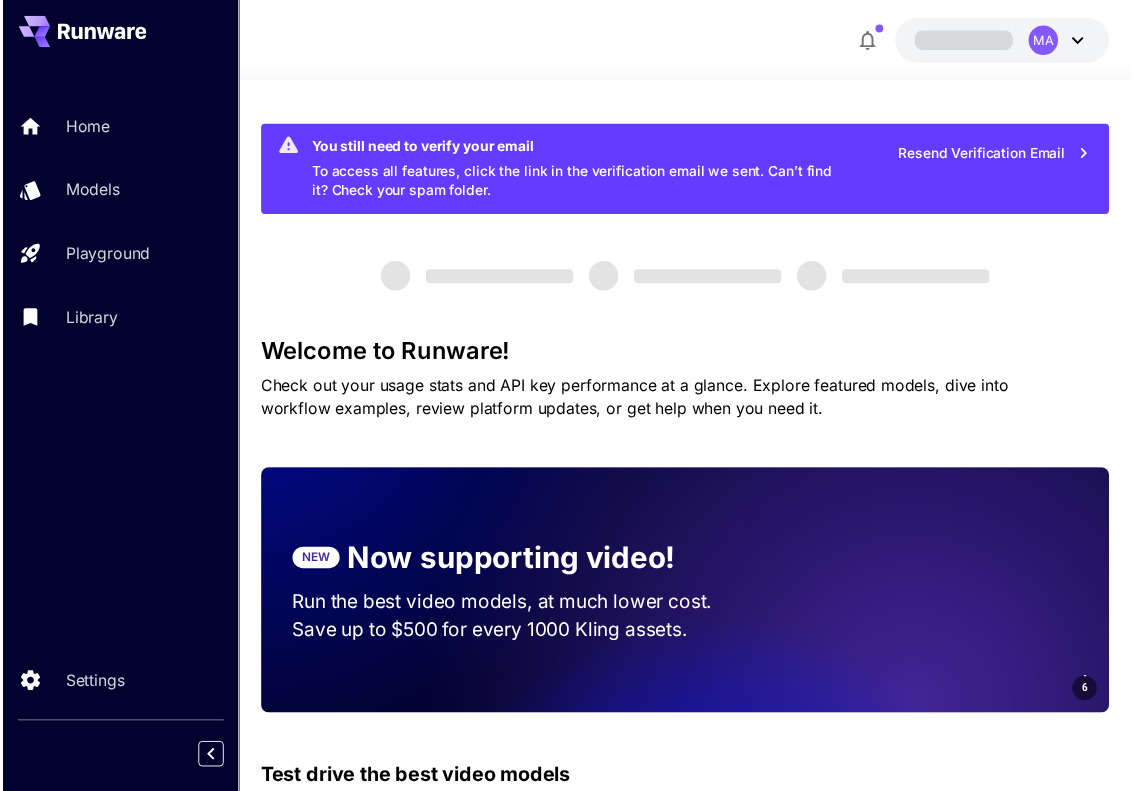 scroll, scrollTop: 0, scrollLeft: 0, axis: both 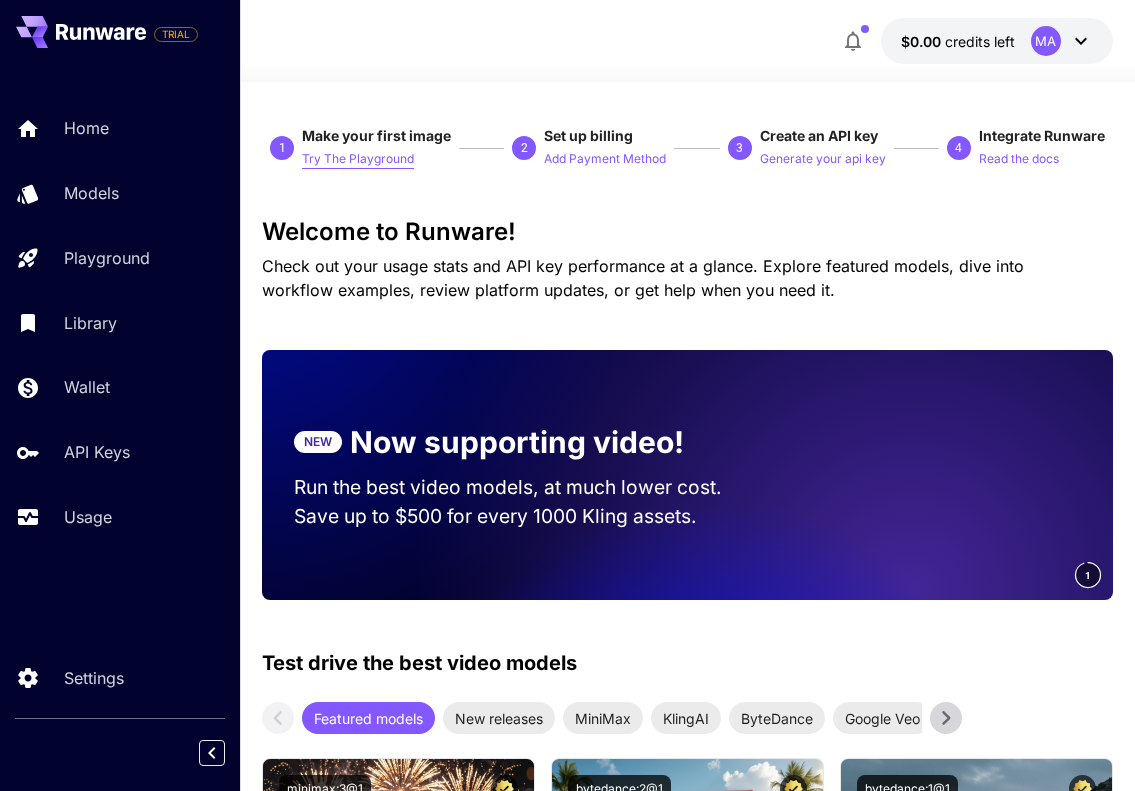 click on "Try The Playground" at bounding box center [358, 159] 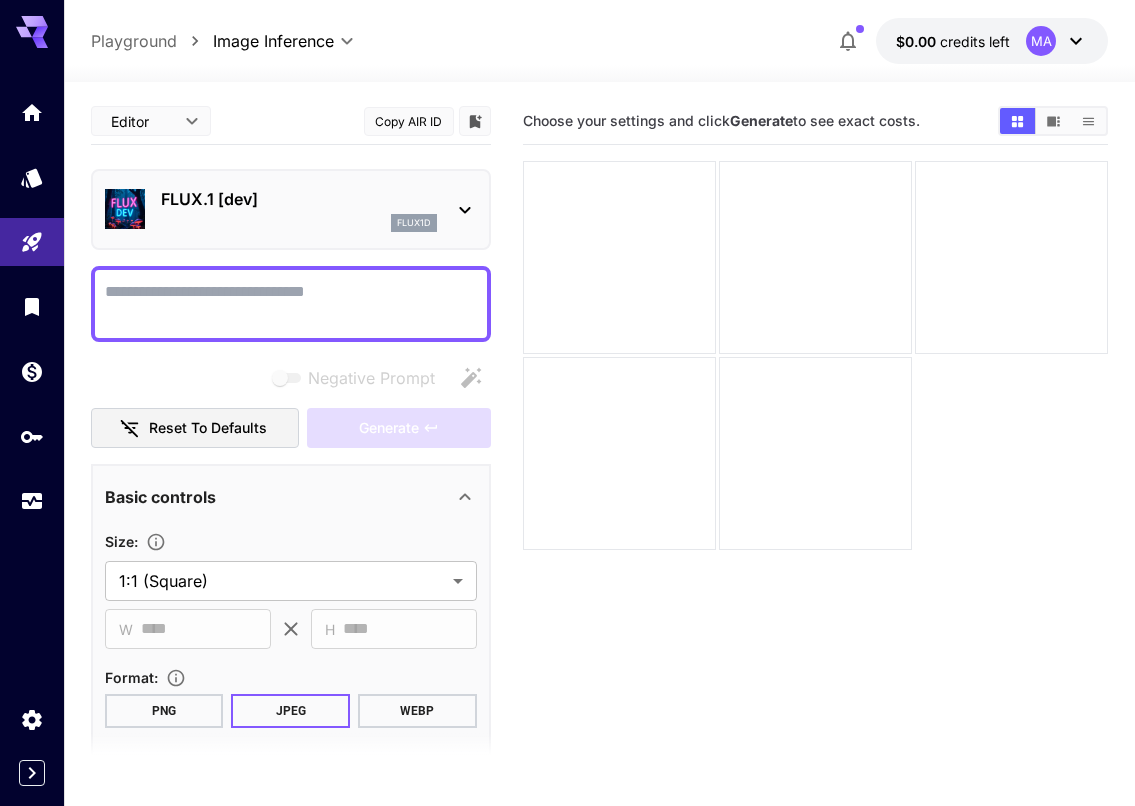 click 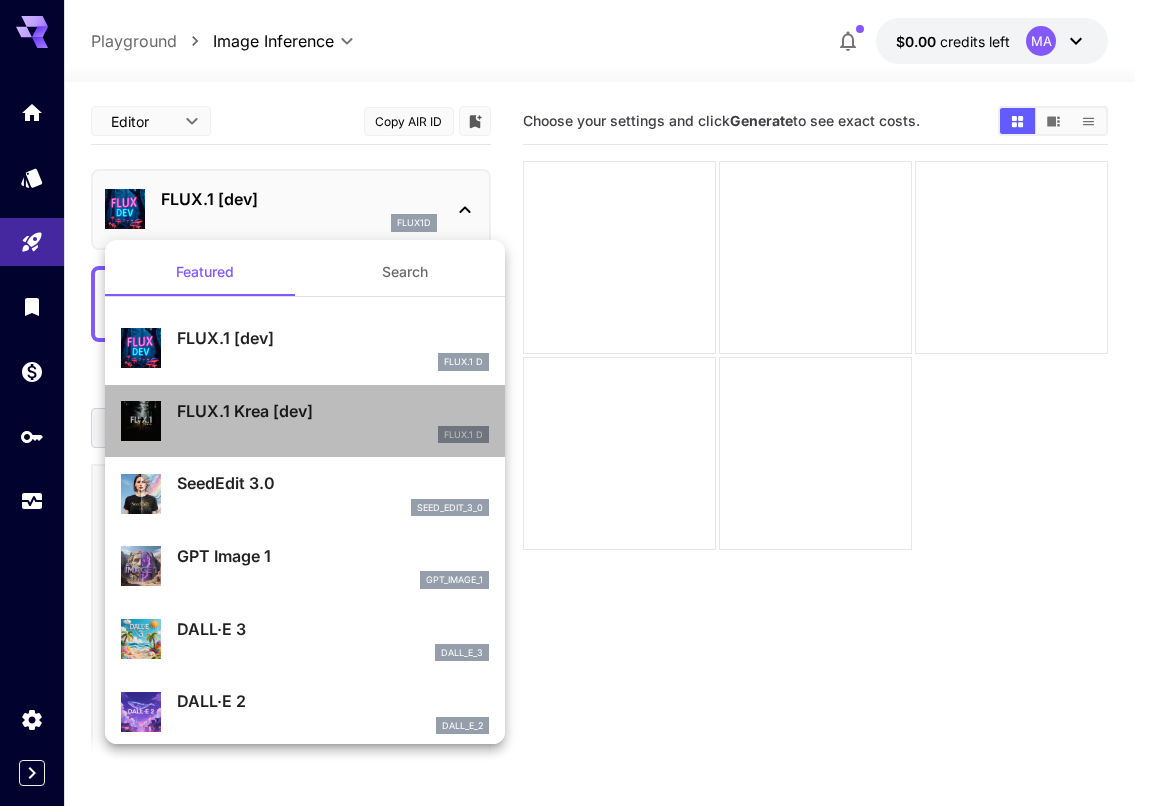 click on "FLUX.1 Krea [dev]" at bounding box center [333, 411] 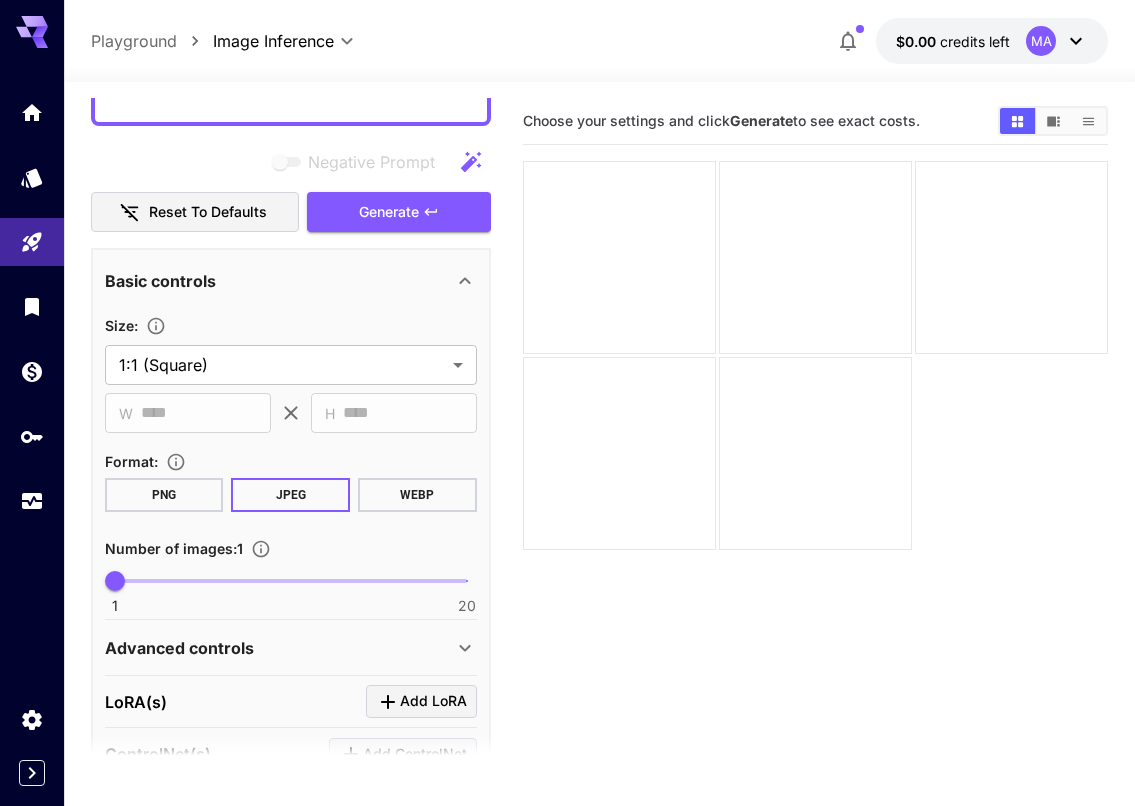 scroll, scrollTop: 707, scrollLeft: 0, axis: vertical 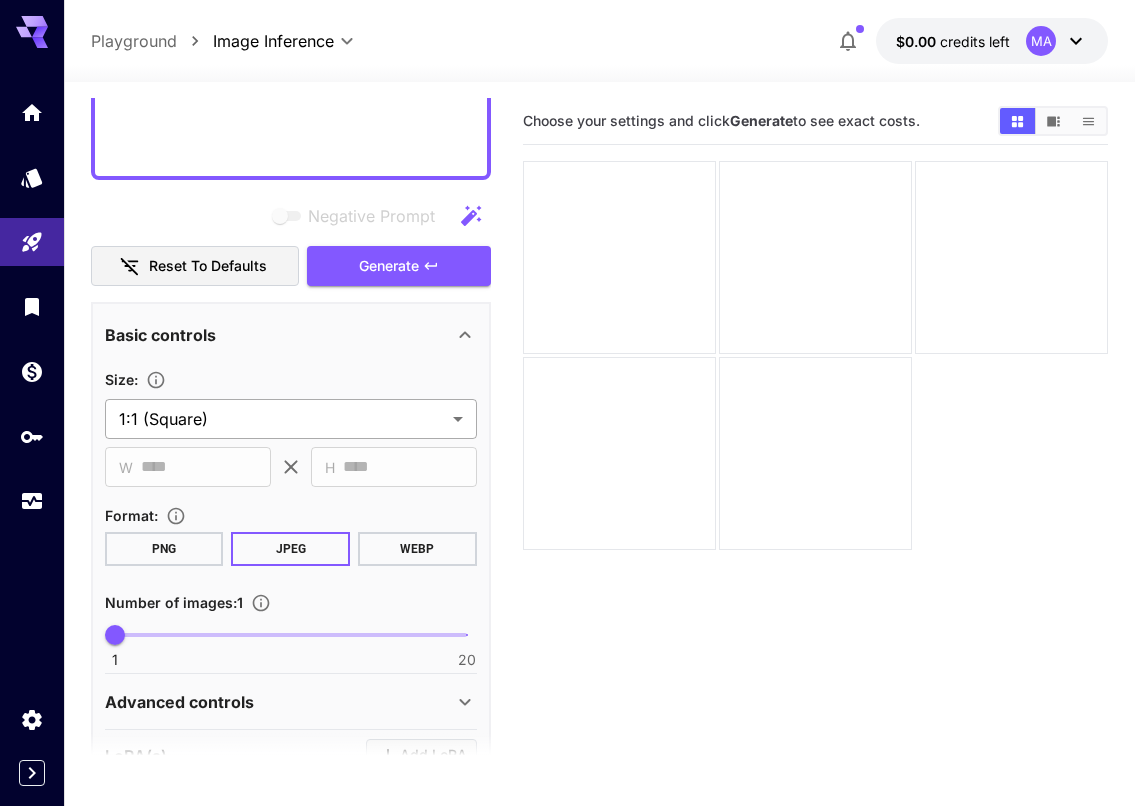 type on "**********" 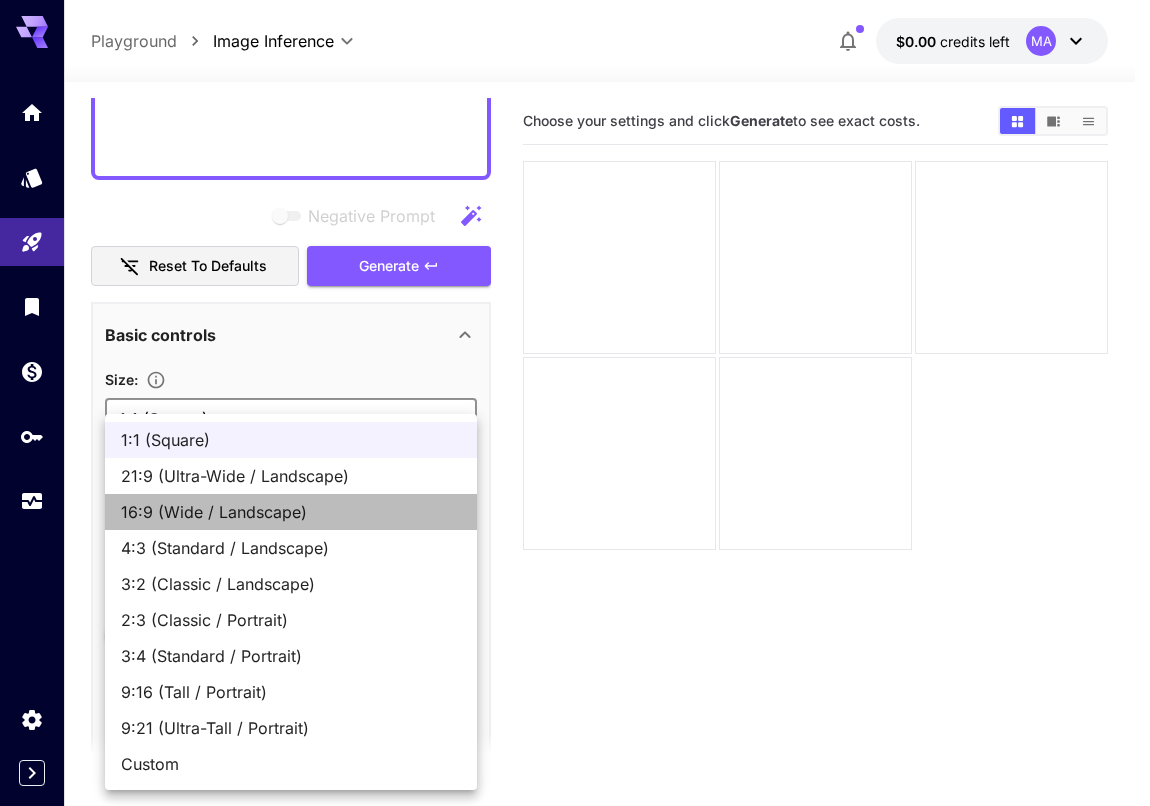 click on "16:9 (Wide / Landscape)" at bounding box center (291, 512) 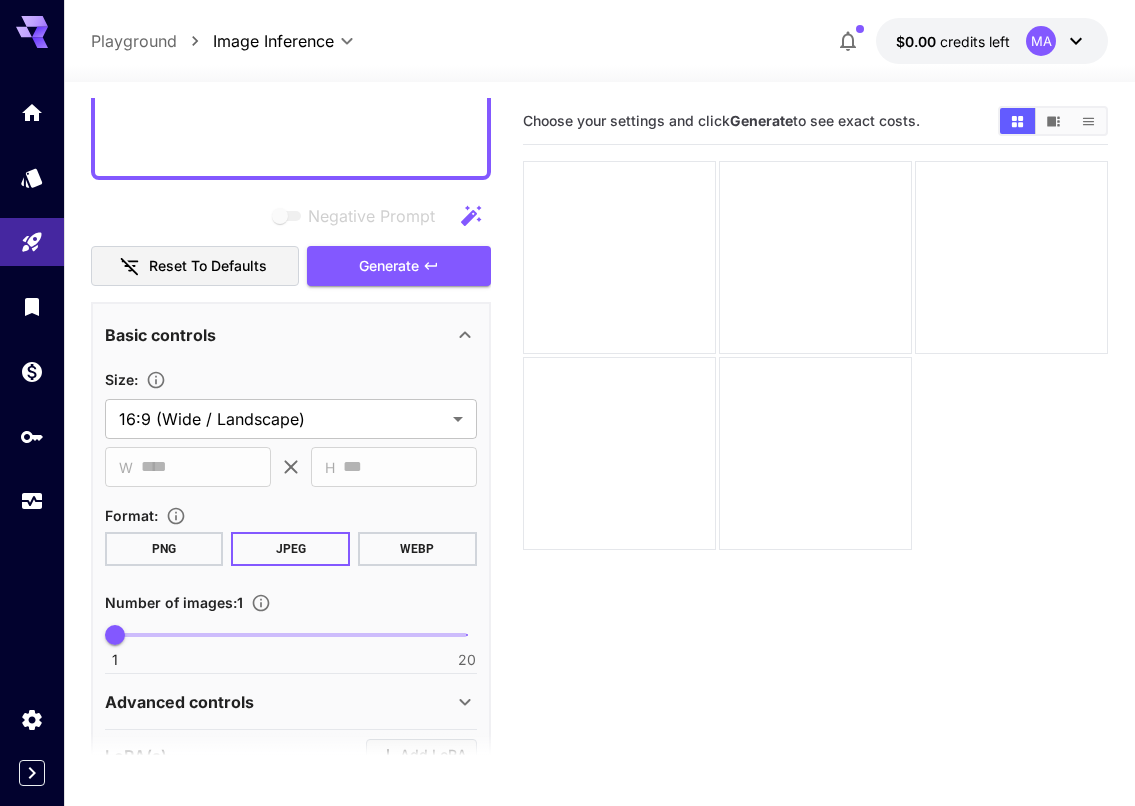 click on "PNG" at bounding box center (164, 549) 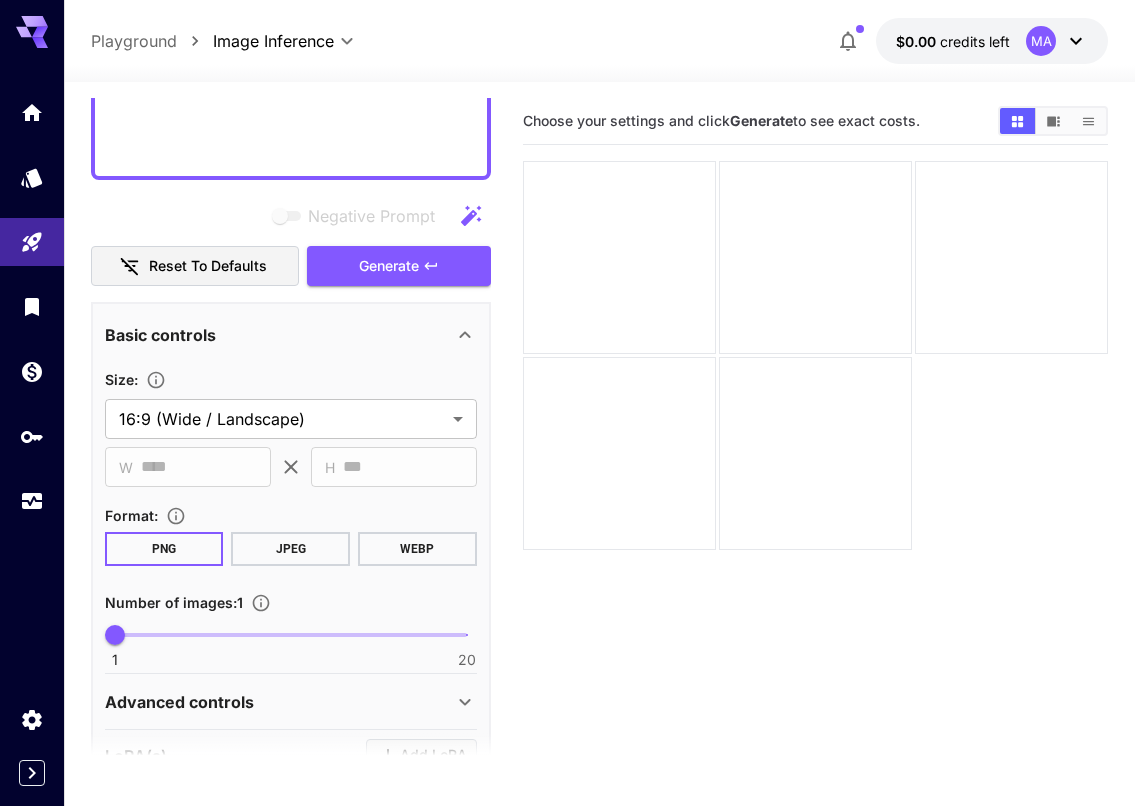 click on "WEBP" at bounding box center (417, 549) 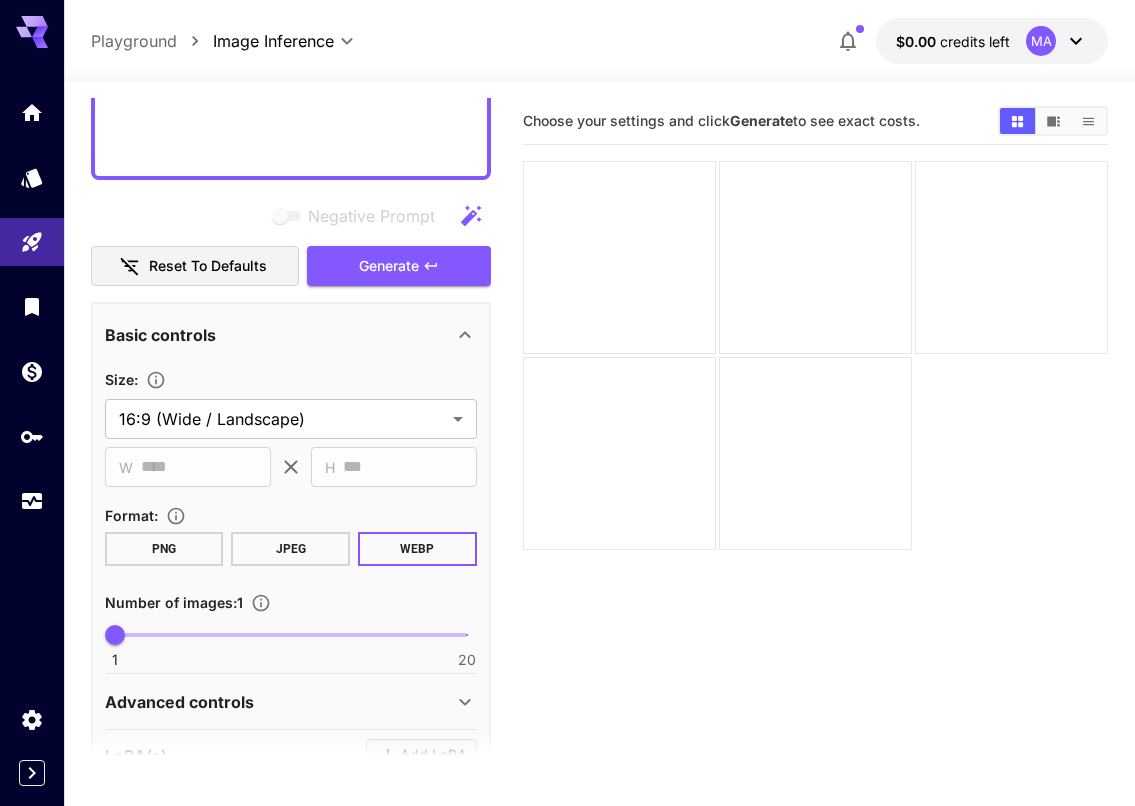 click on "JPEG" at bounding box center (290, 549) 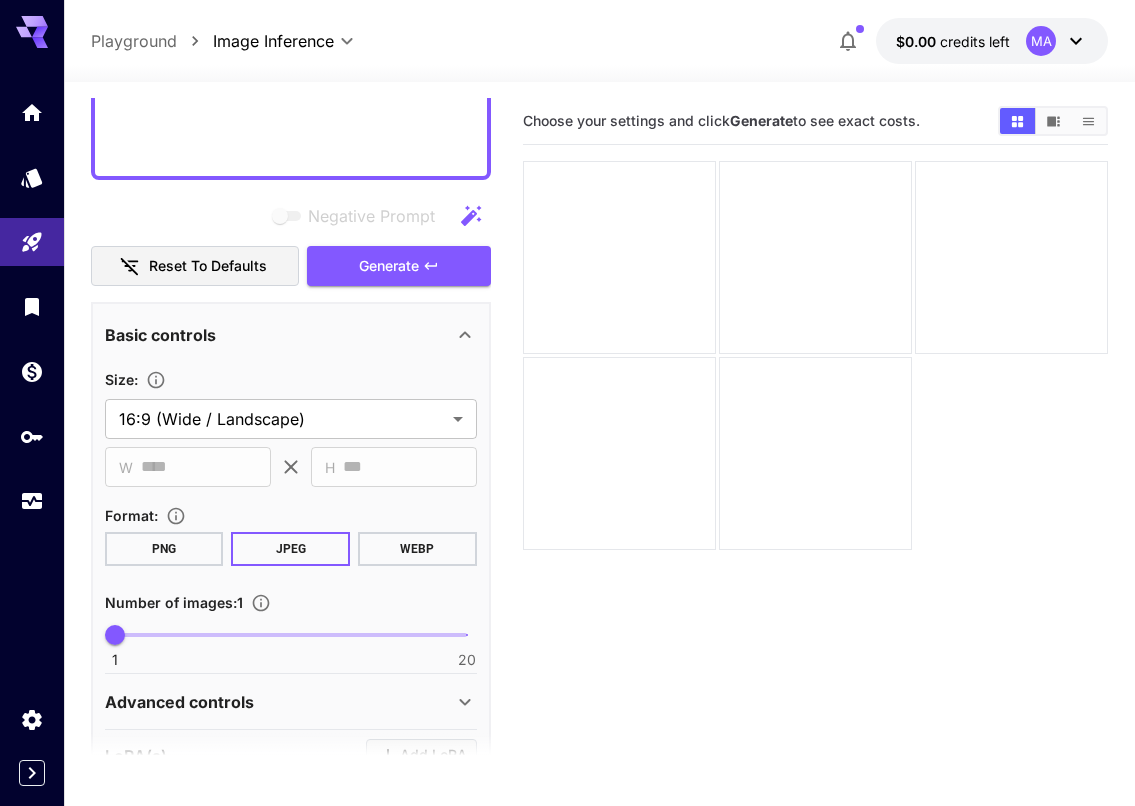 click on "PNG" at bounding box center (164, 549) 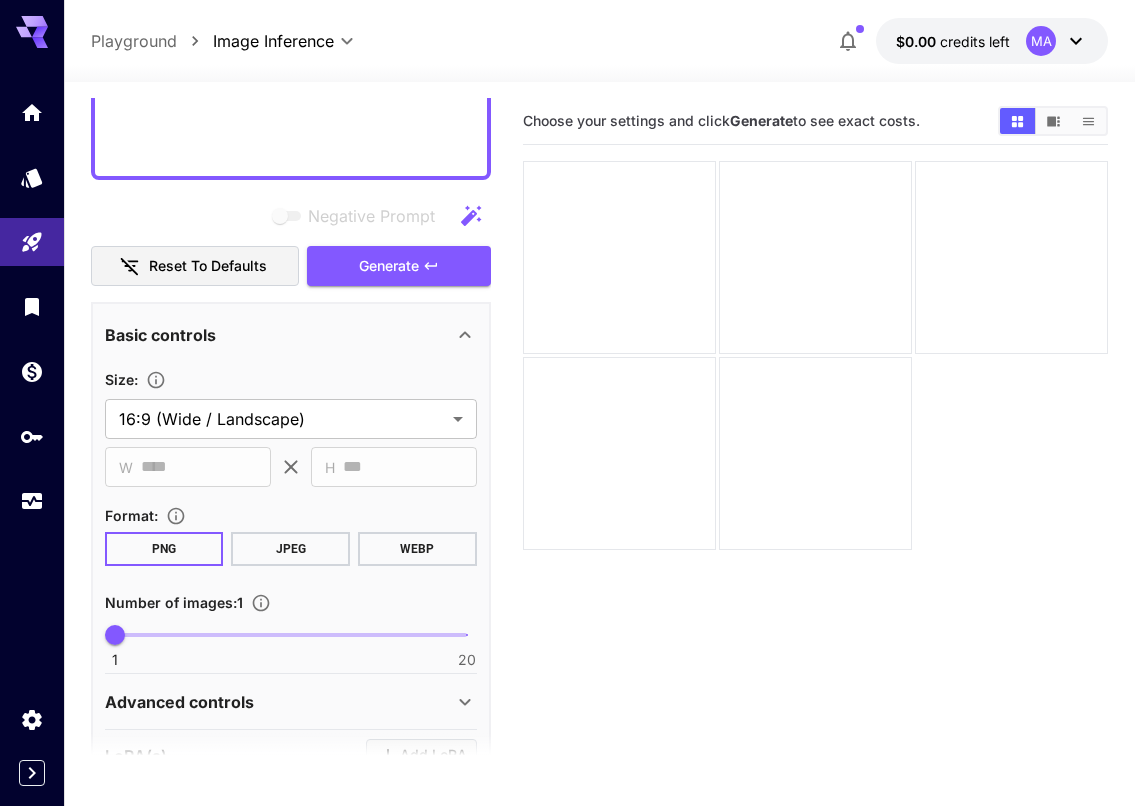 click on "JPEG" at bounding box center [290, 549] 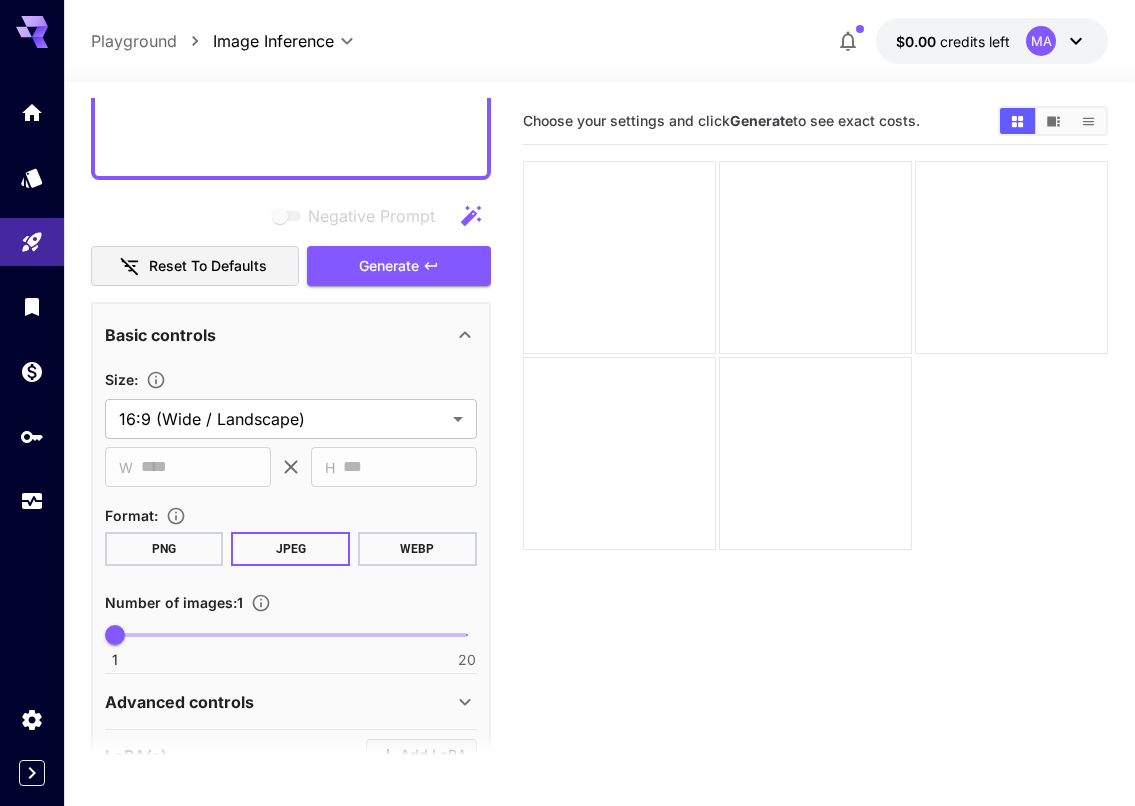 click on "PNG" at bounding box center [164, 549] 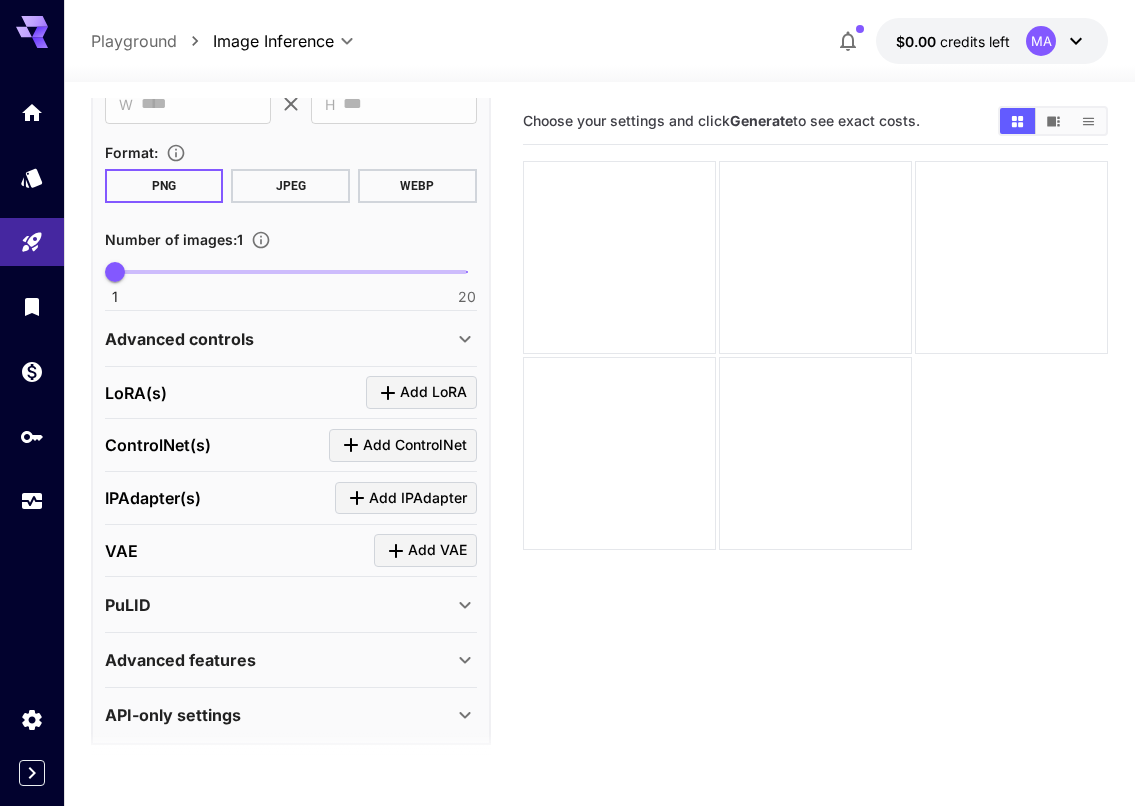 scroll, scrollTop: 1009, scrollLeft: 0, axis: vertical 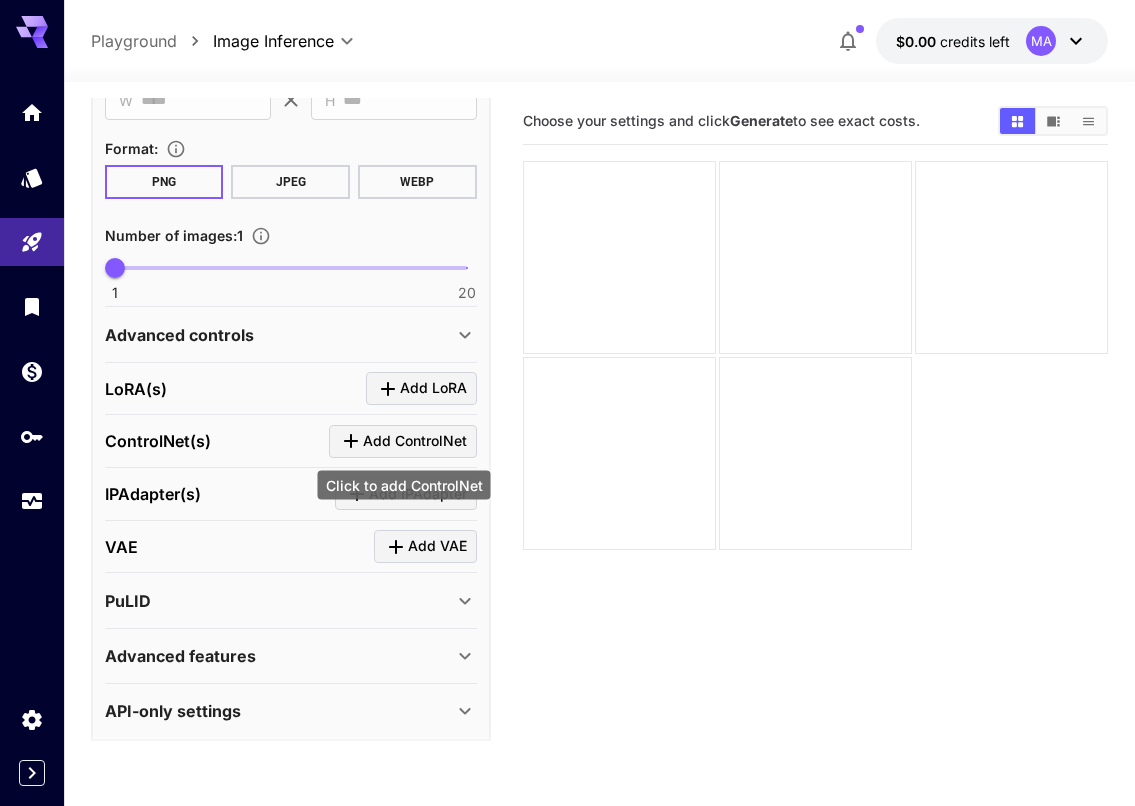 click on "Add ControlNet" at bounding box center [415, 441] 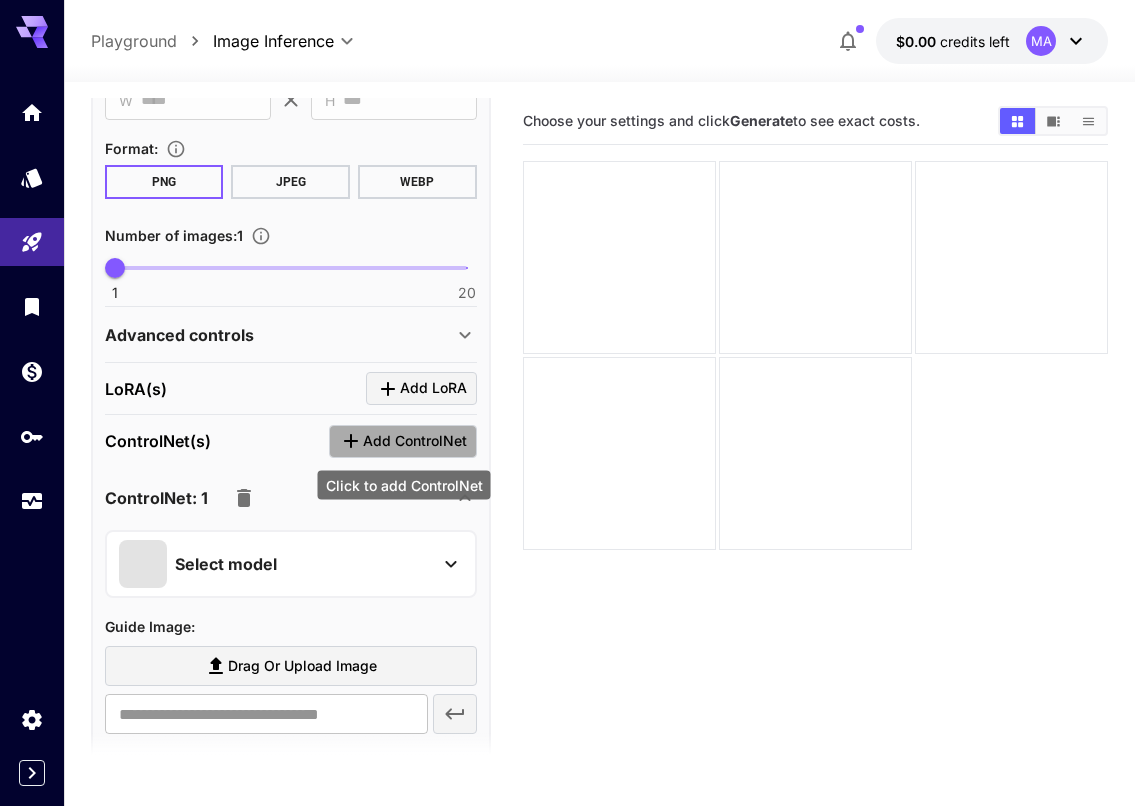 click on "Add ControlNet" at bounding box center [415, 441] 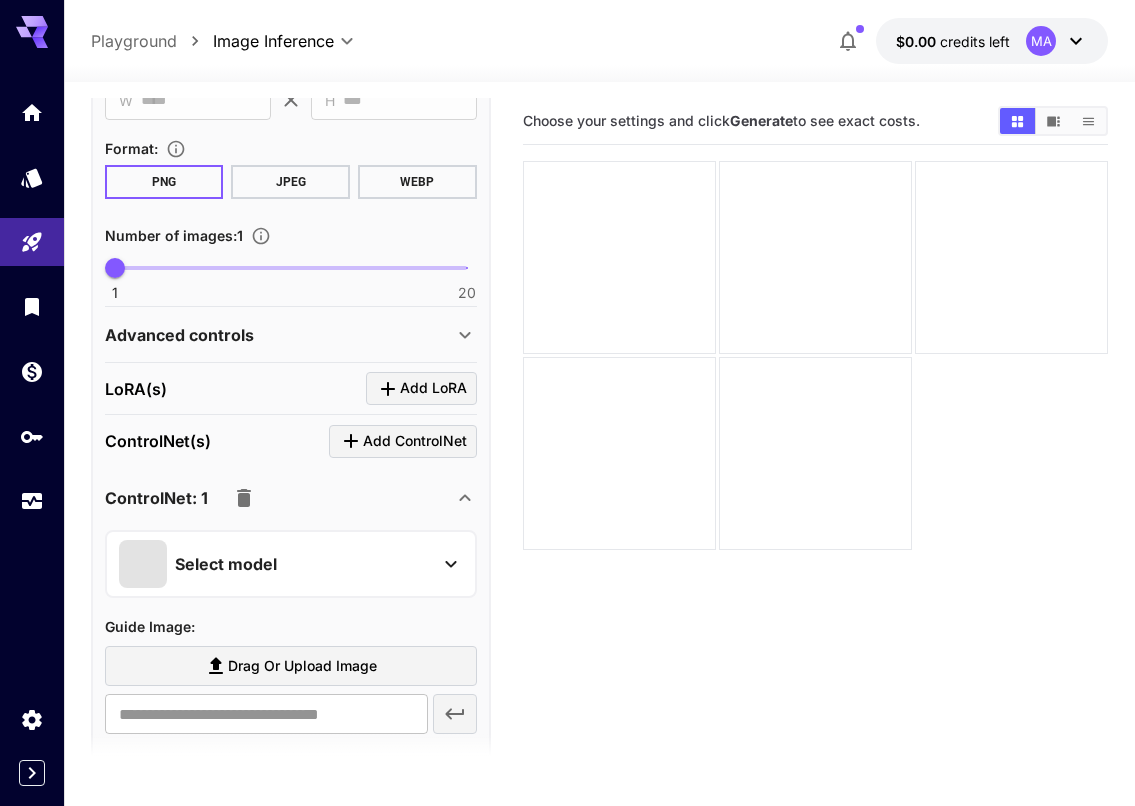 click 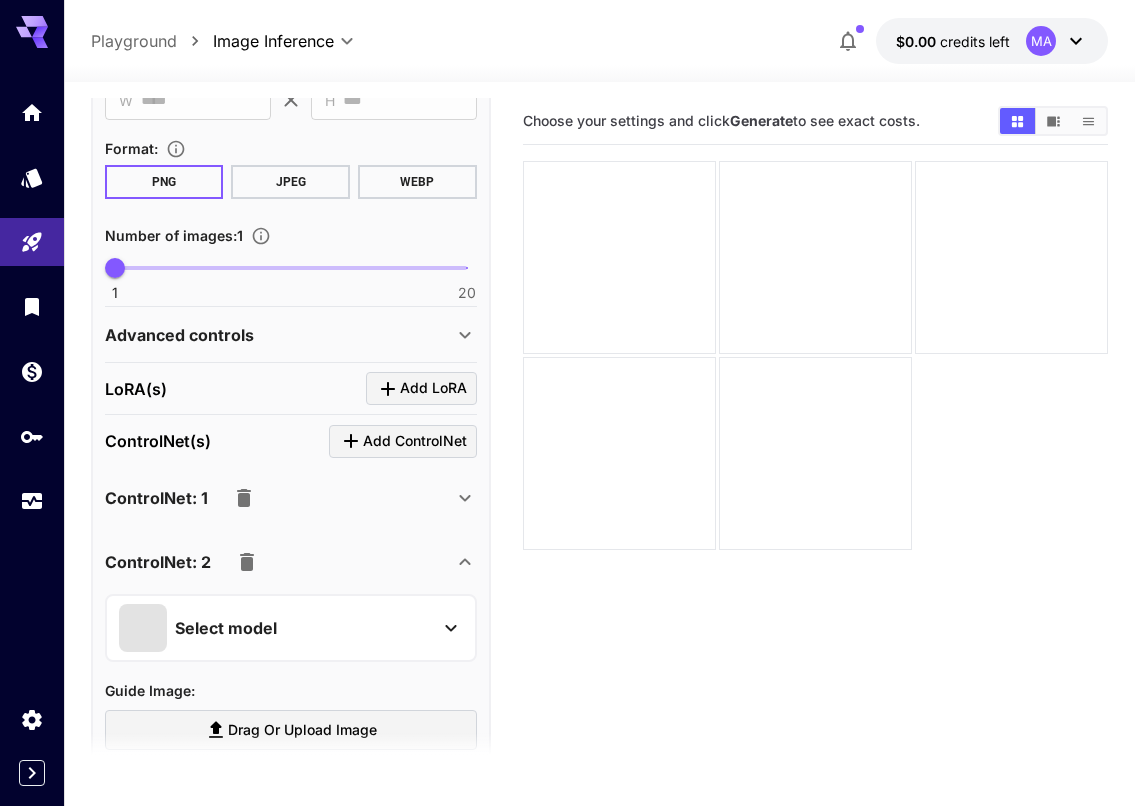 drag, startPoint x: 256, startPoint y: 483, endPoint x: 243, endPoint y: 491, distance: 15.264338 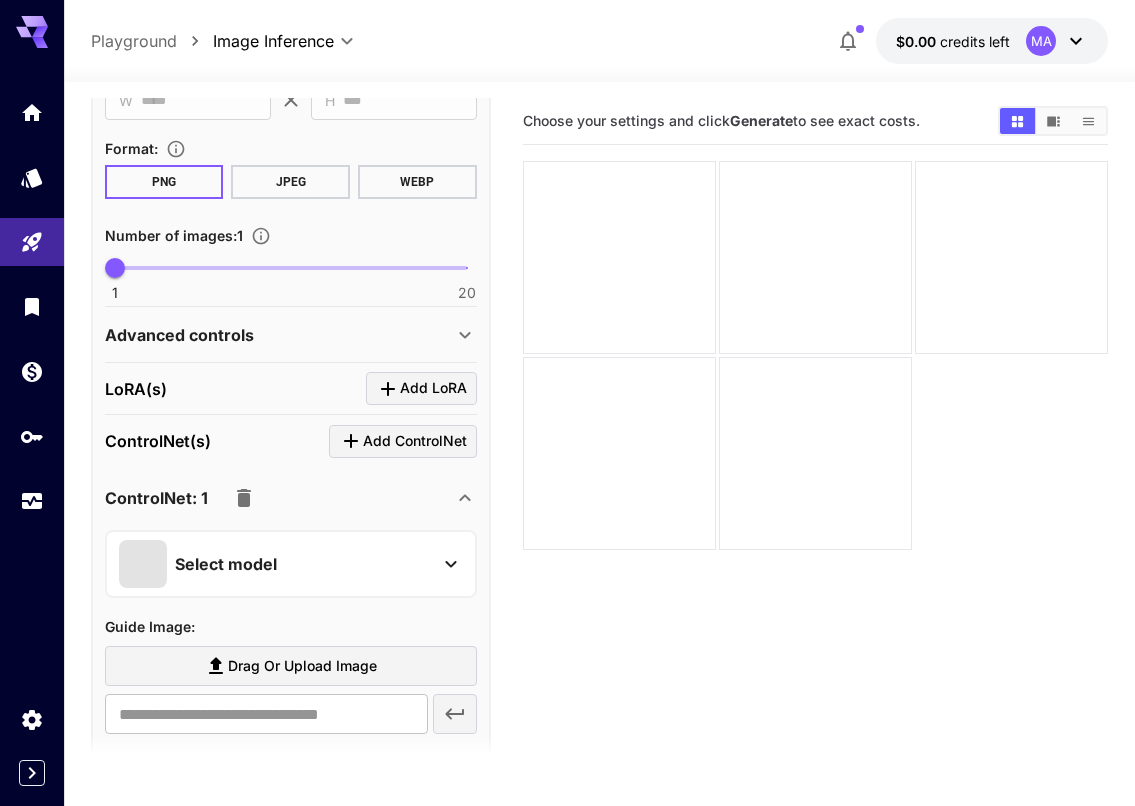 click 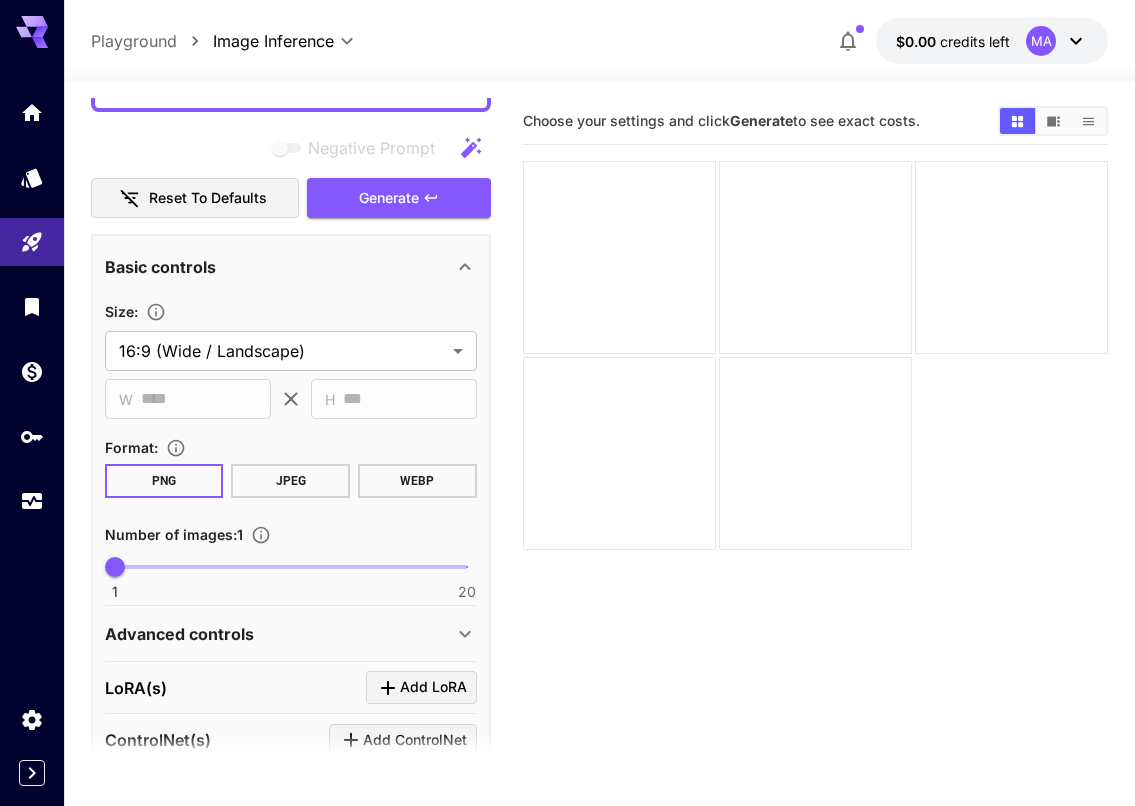 scroll, scrollTop: 377, scrollLeft: 0, axis: vertical 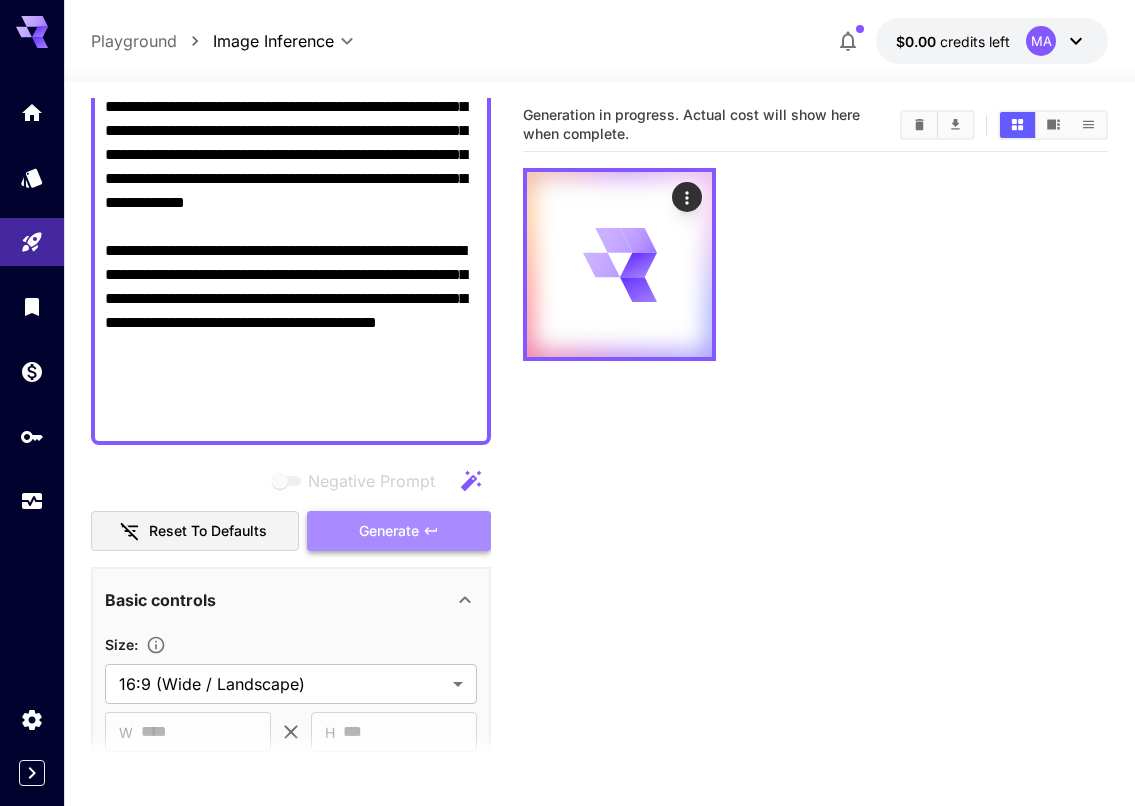 click on "Generate" at bounding box center [389, 531] 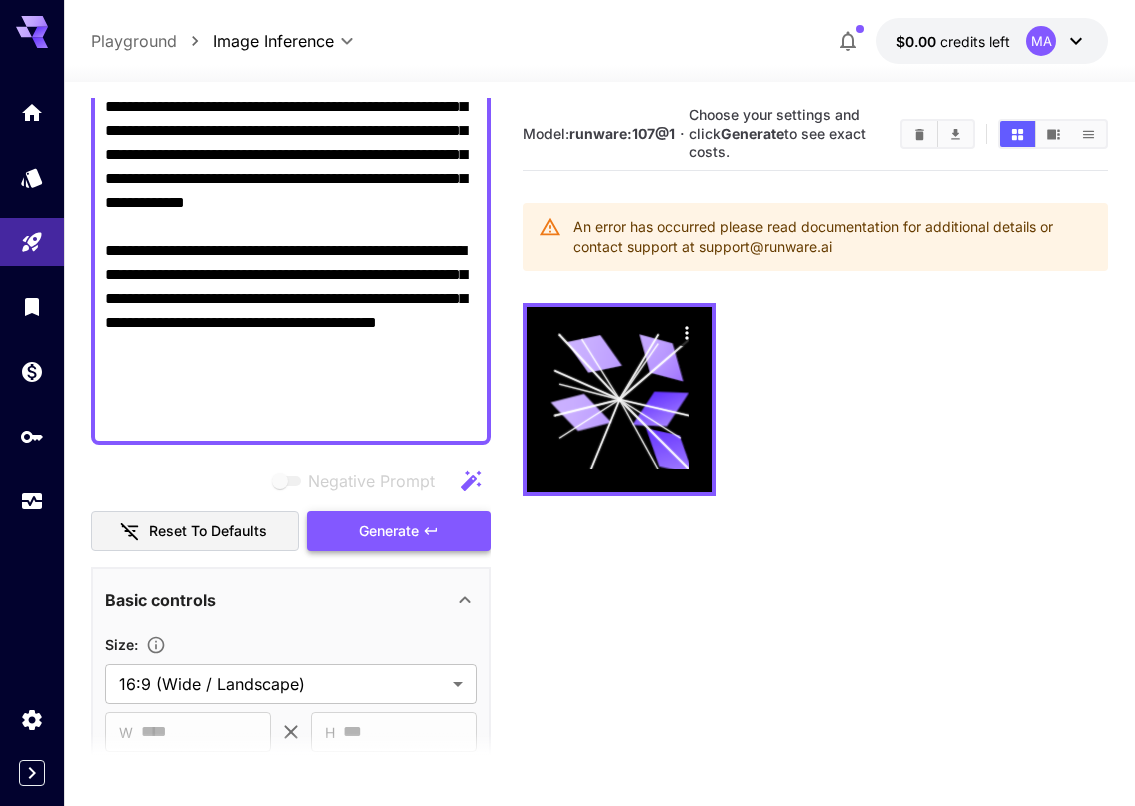 click on "Generate" at bounding box center (399, 531) 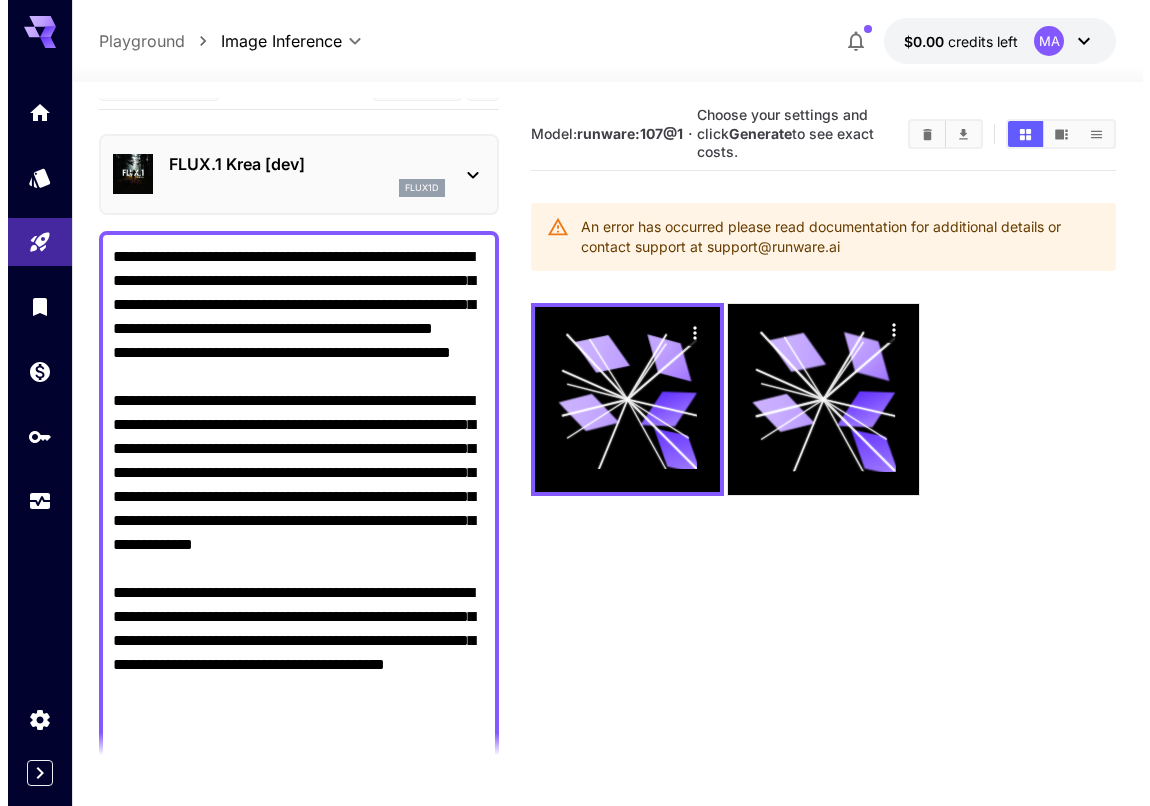 scroll, scrollTop: 57, scrollLeft: 0, axis: vertical 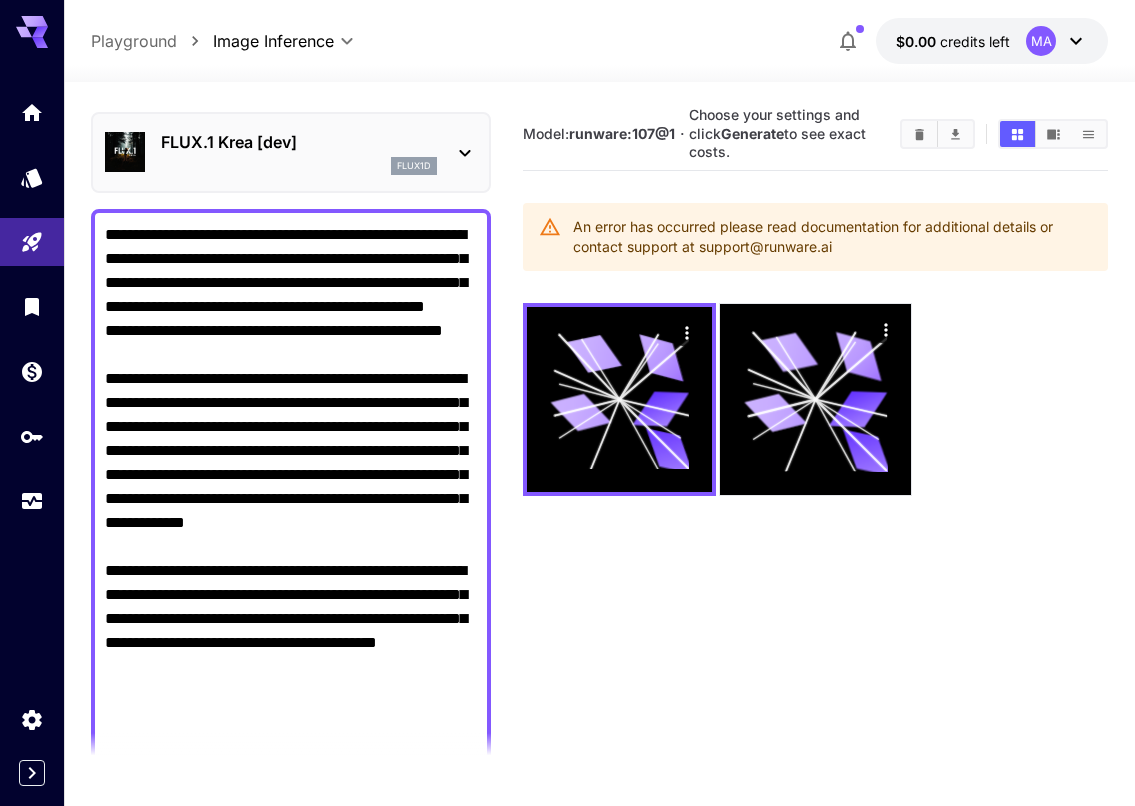 click on "flux1d" at bounding box center [414, 166] 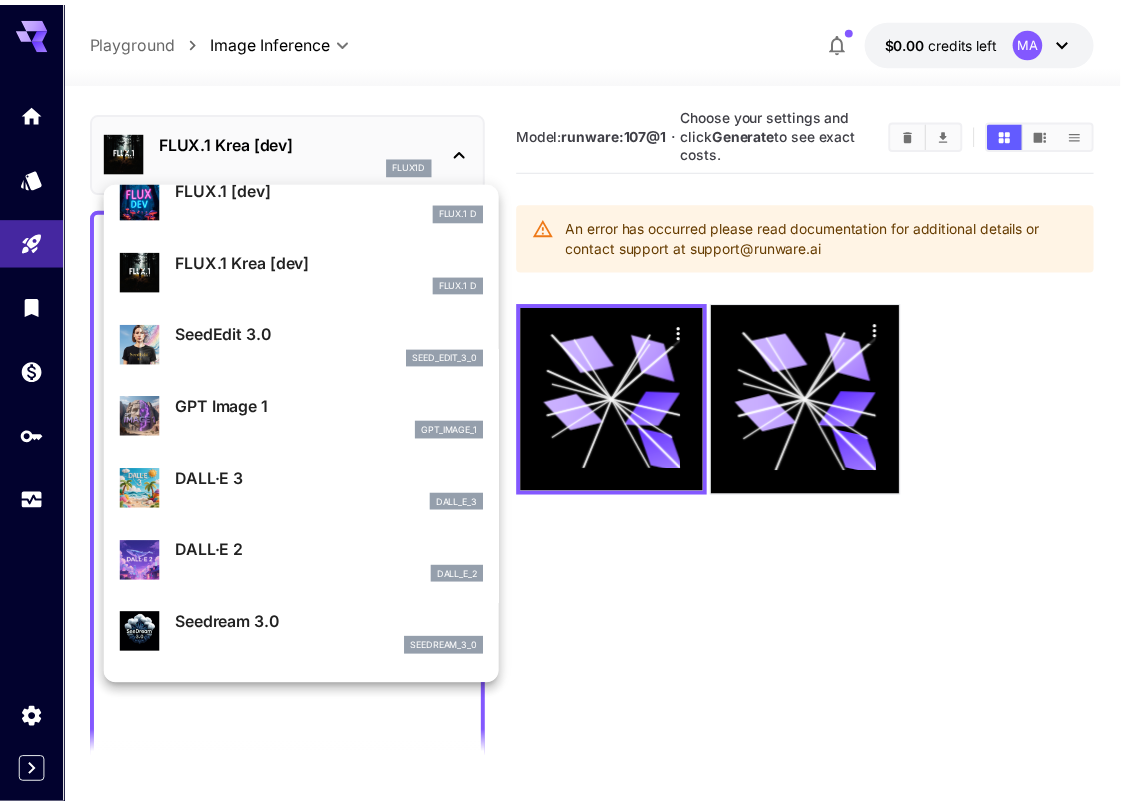 scroll, scrollTop: 308, scrollLeft: 0, axis: vertical 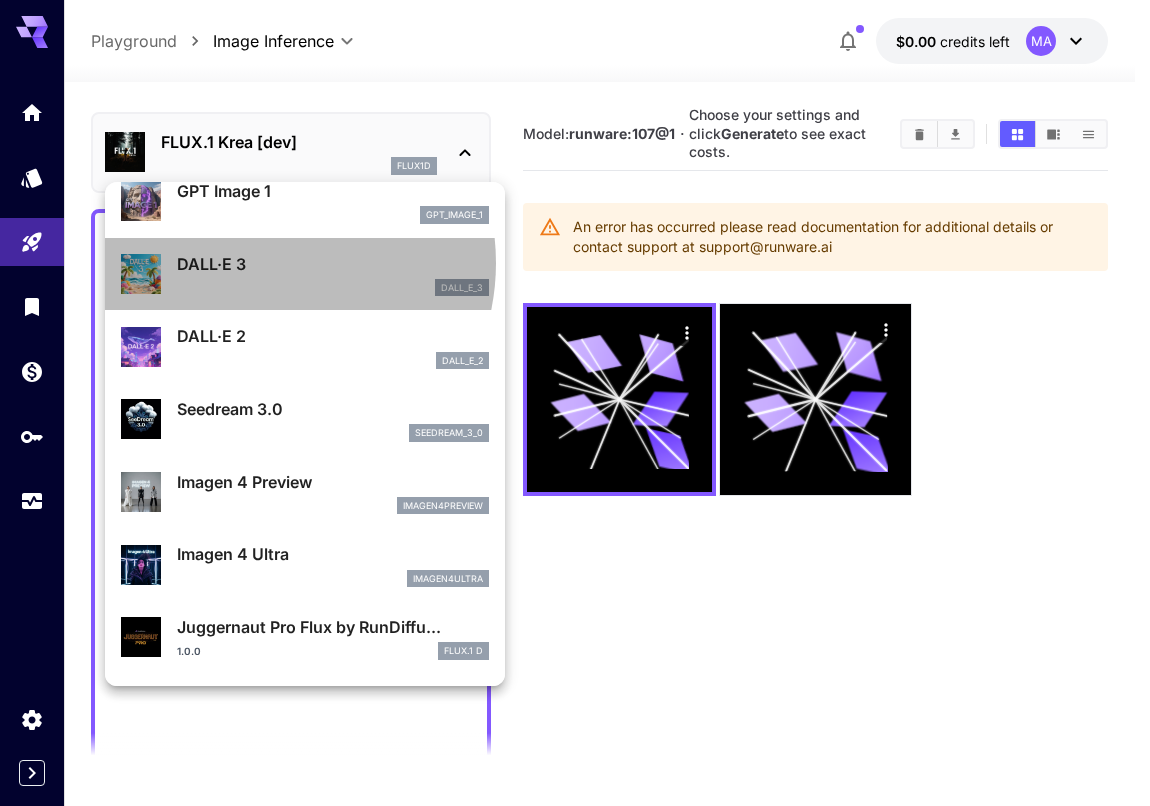 click on "DALL·E 3" at bounding box center [333, 264] 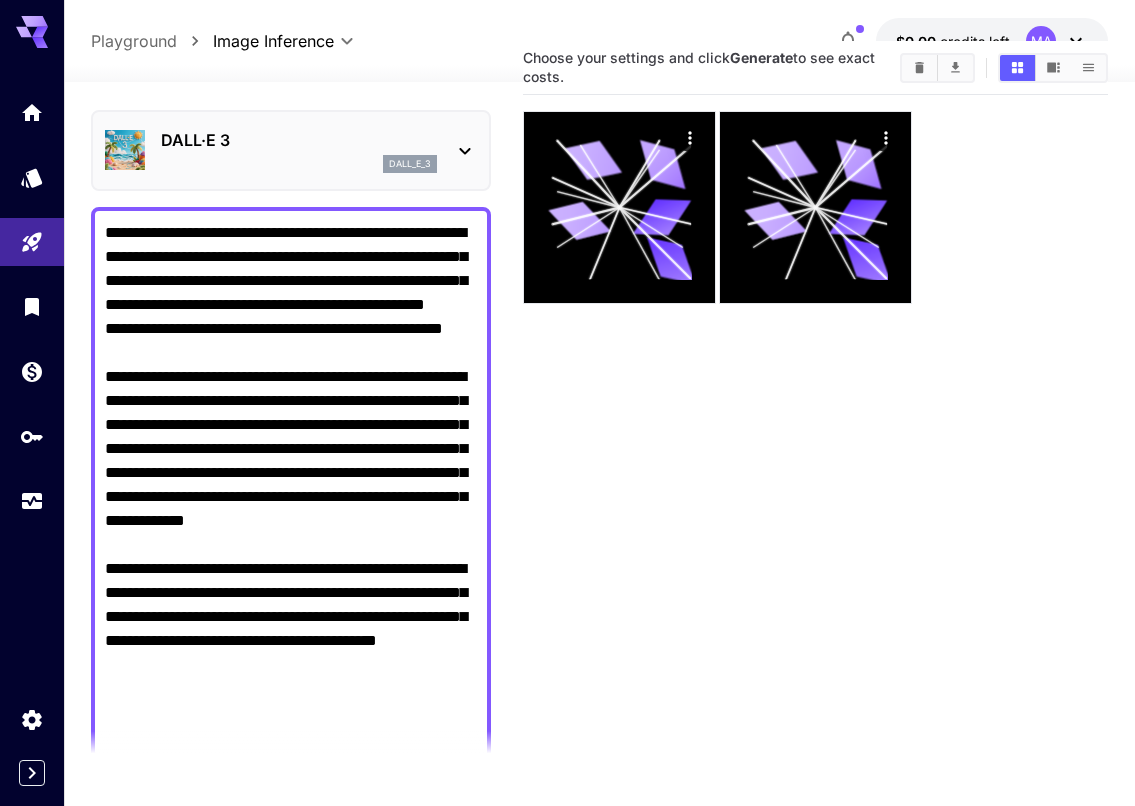 scroll, scrollTop: 158, scrollLeft: 0, axis: vertical 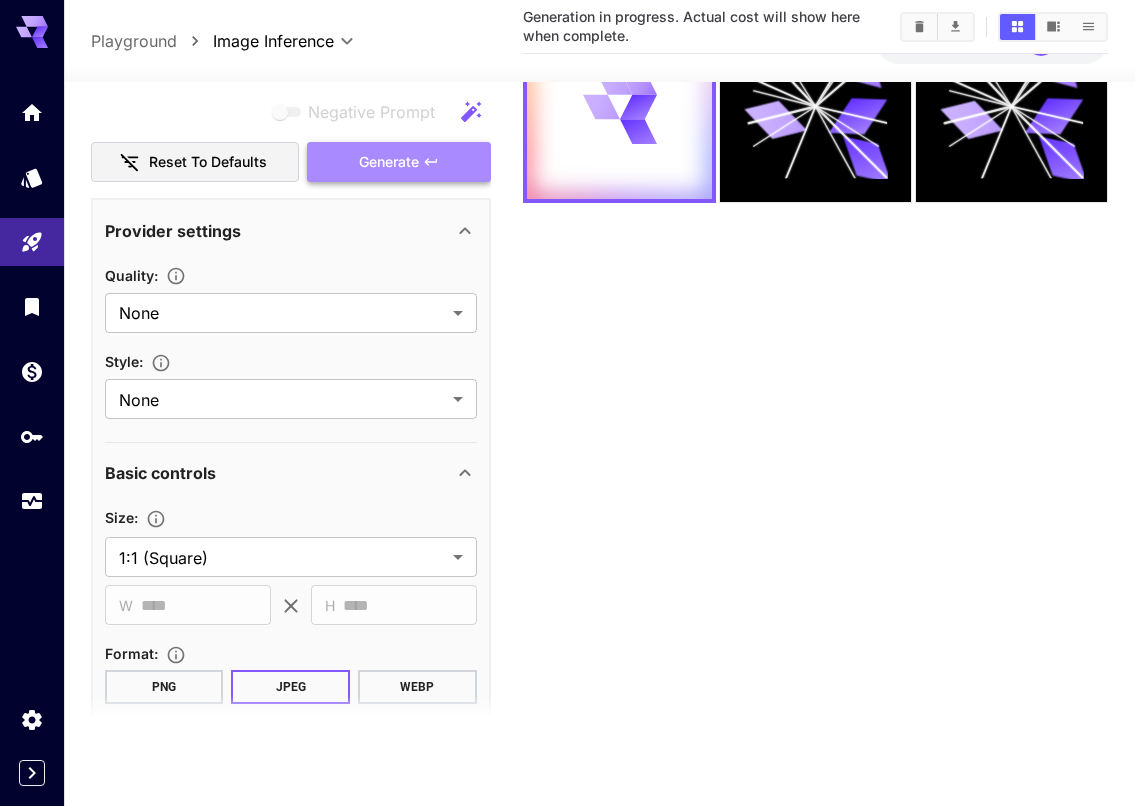 click on "Generate" at bounding box center (389, 162) 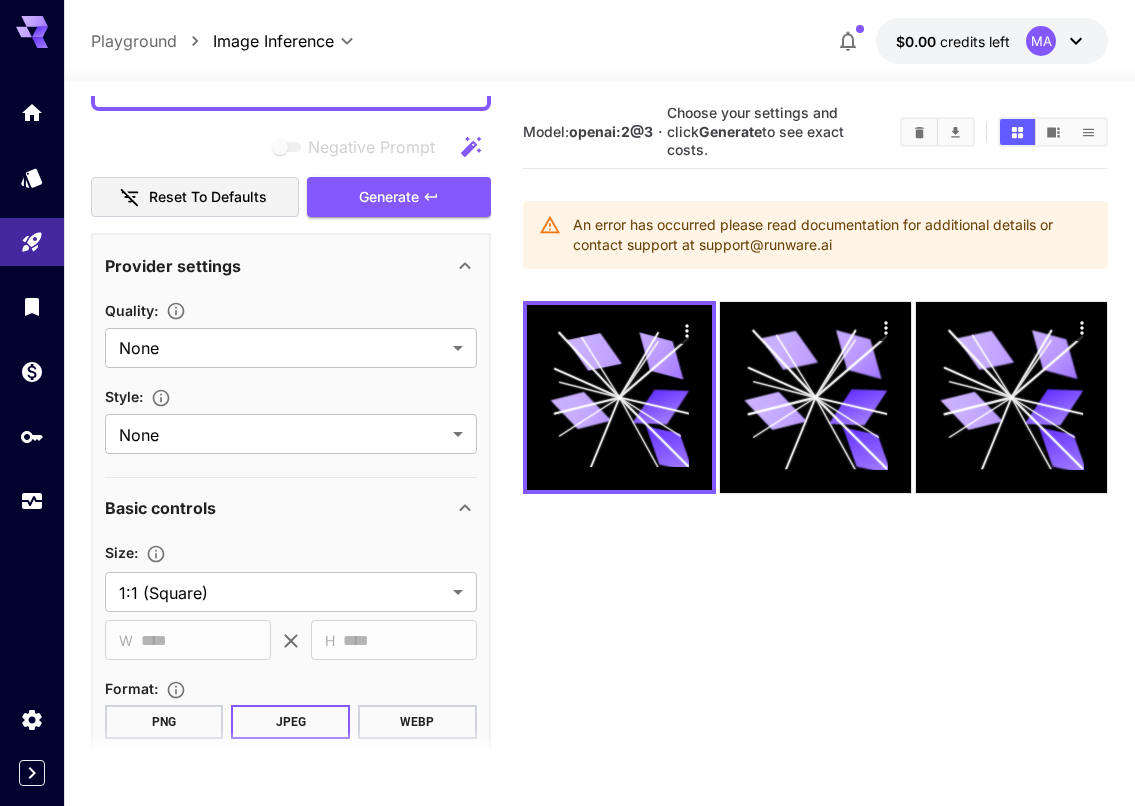 scroll, scrollTop: 0, scrollLeft: 0, axis: both 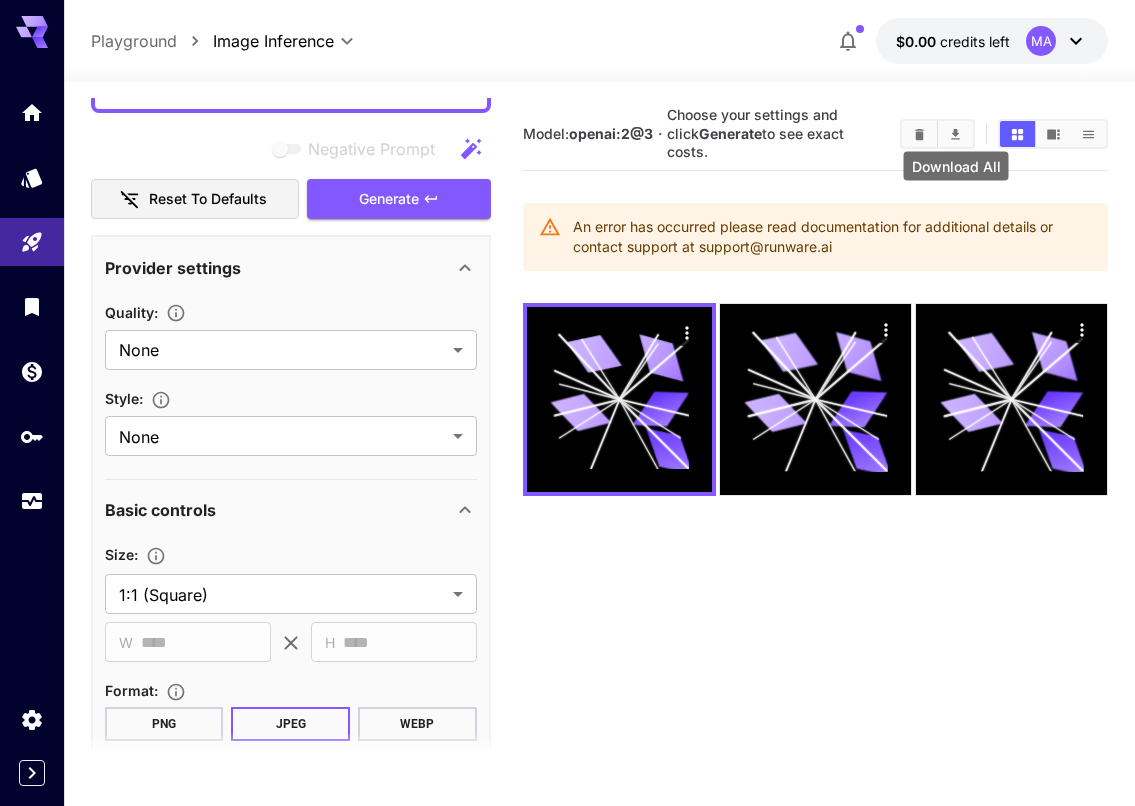 click on "Choose your settings and click  Generate  to see exact costs." at bounding box center (775, 134) 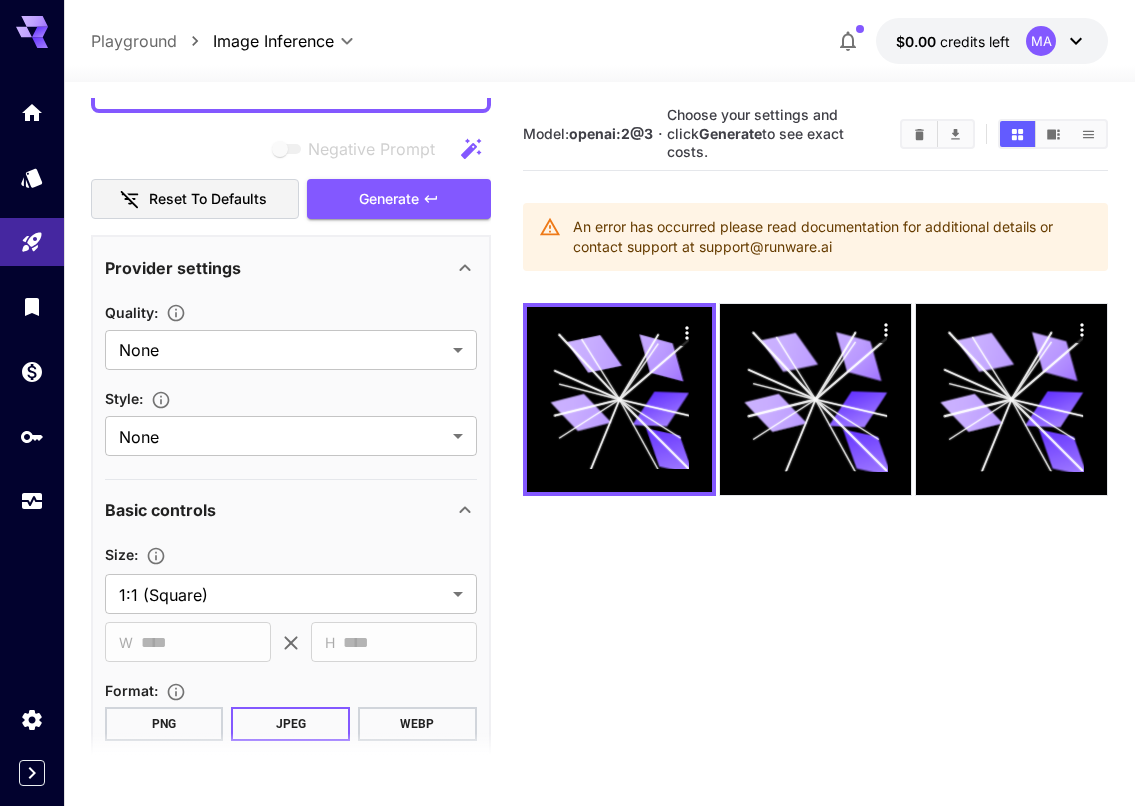 click 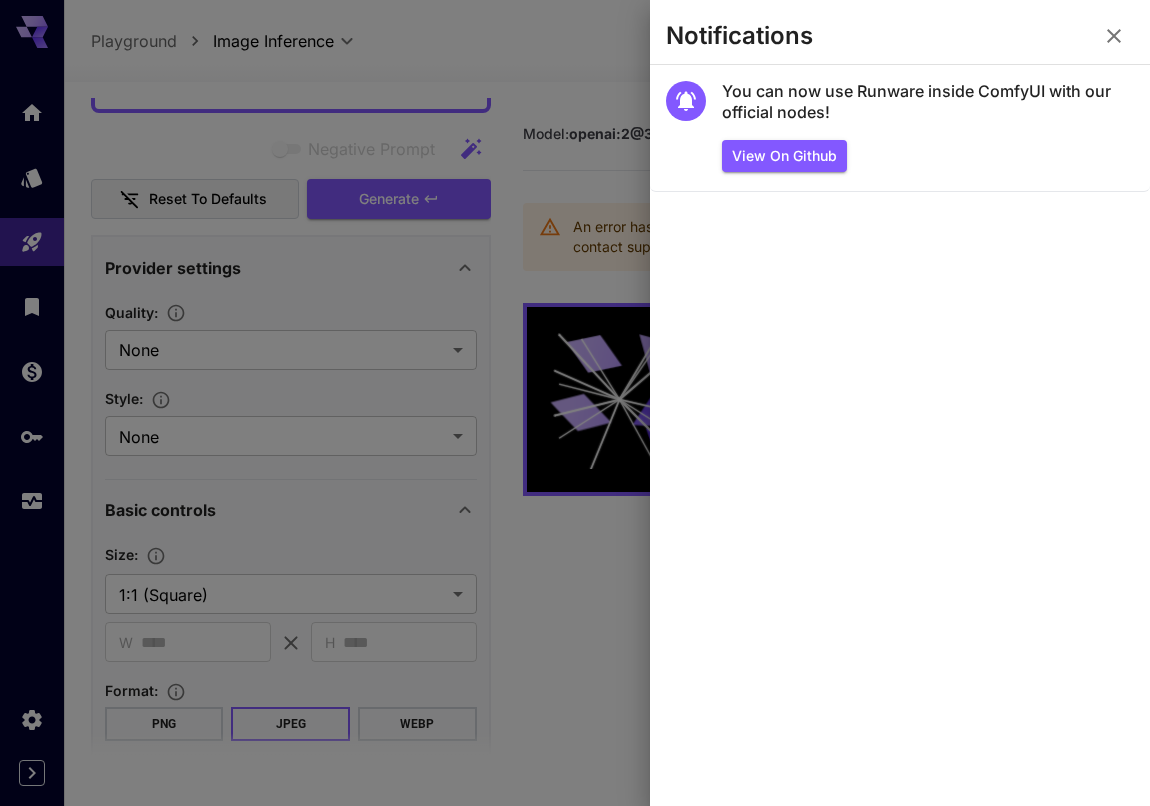 click 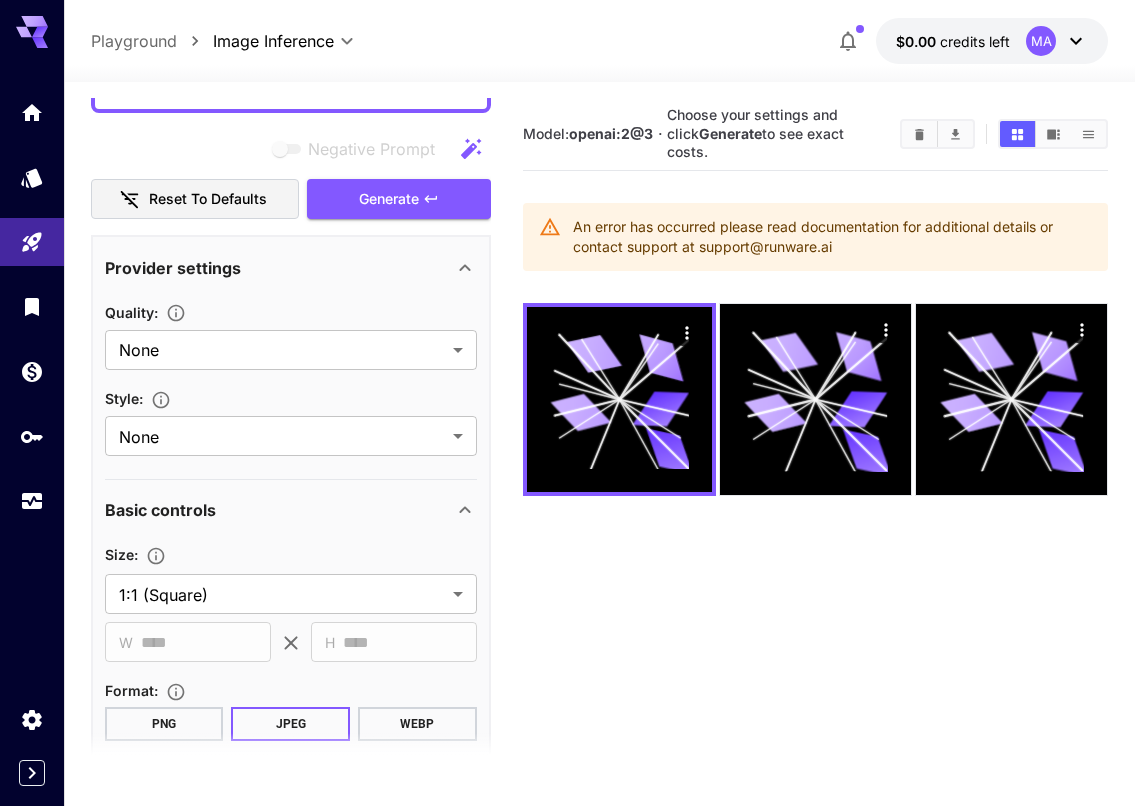 click on "$0.00" at bounding box center [918, 41] 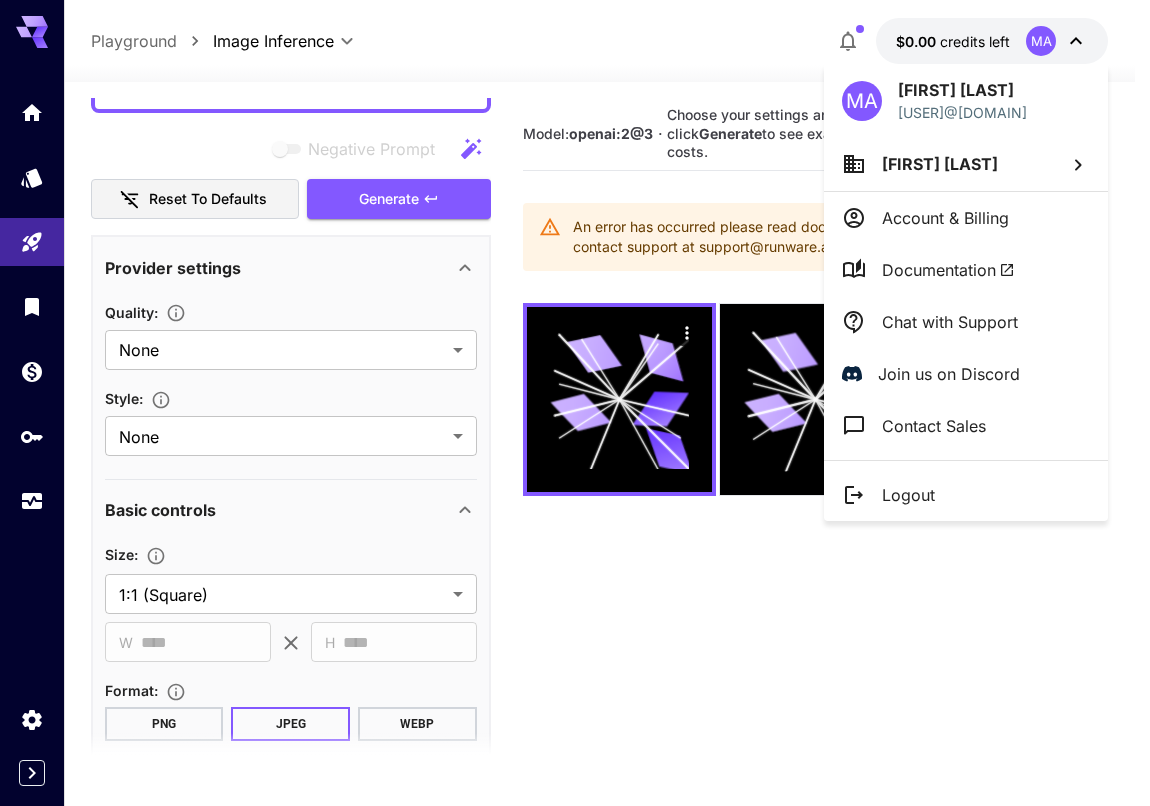 click on "Account & Billing" at bounding box center (945, 218) 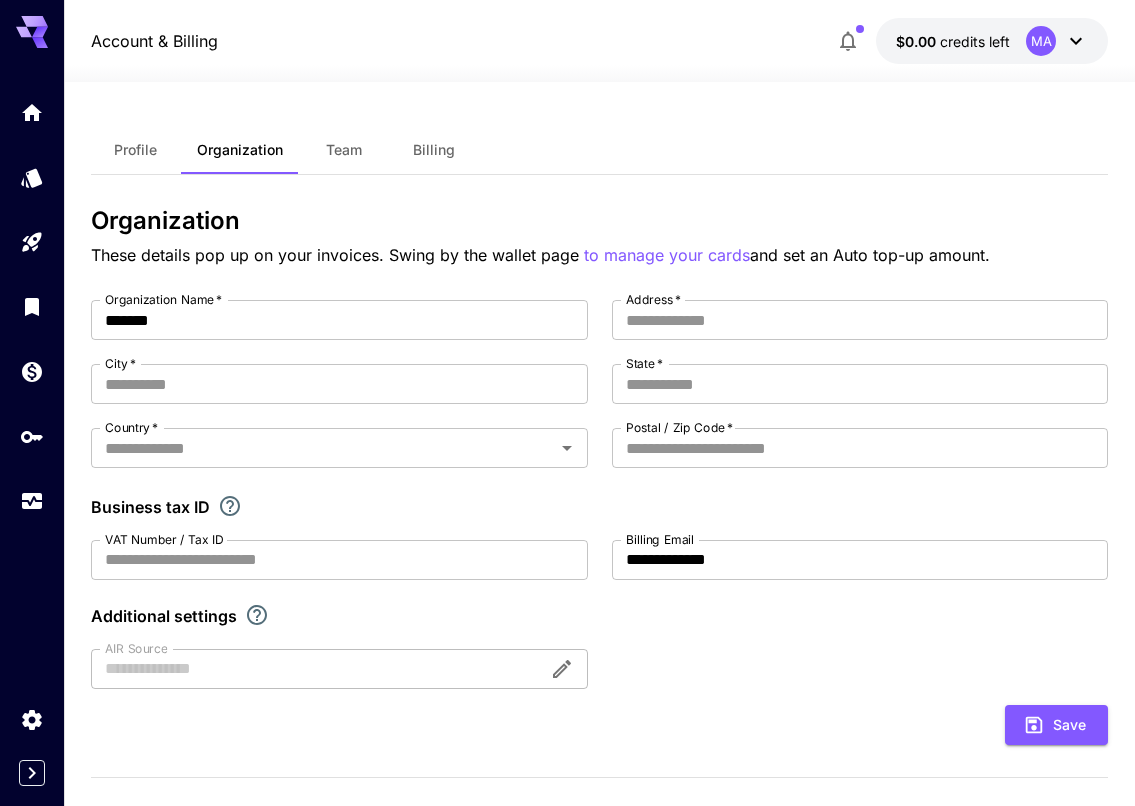 click on "Team" at bounding box center (344, 150) 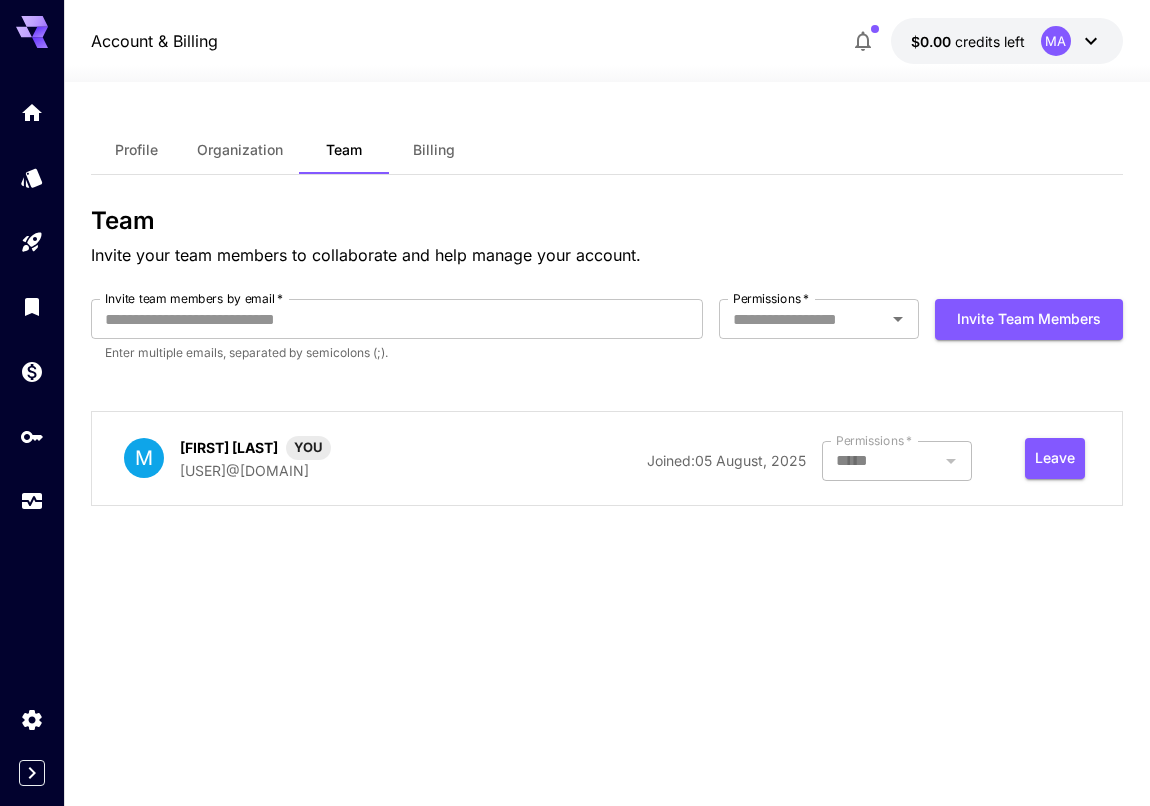 click on "Billing" at bounding box center (434, 150) 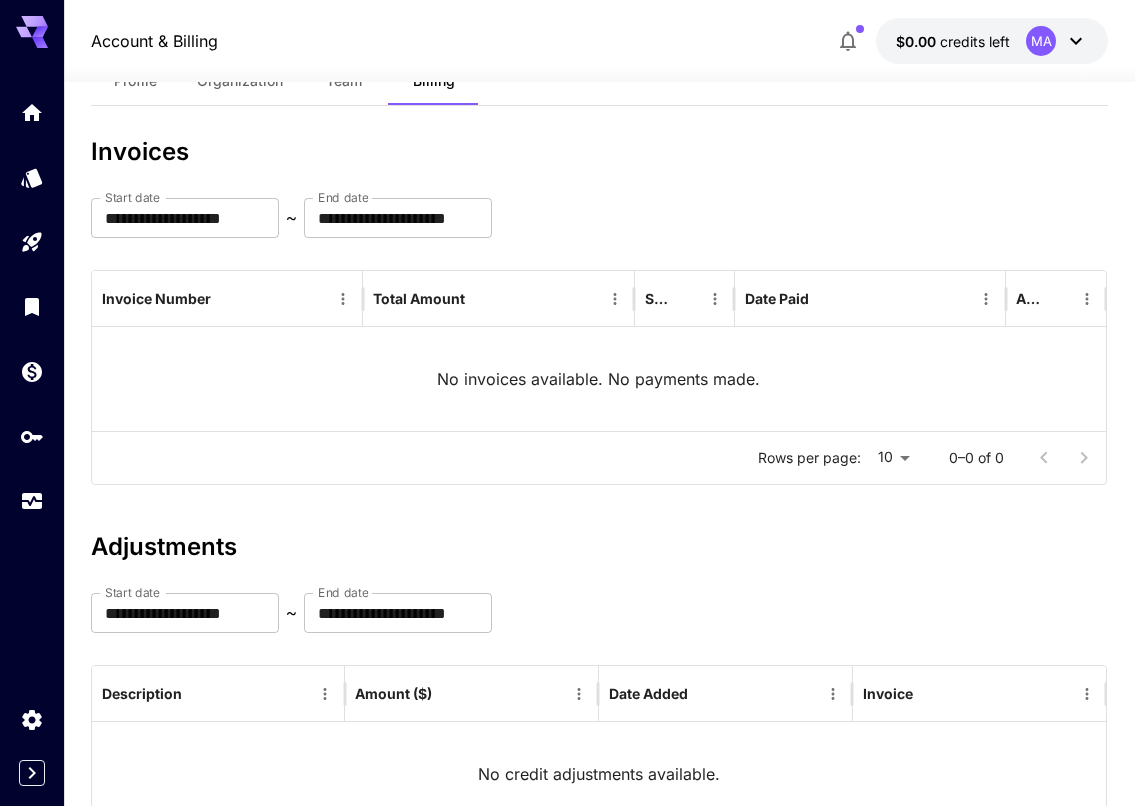 scroll, scrollTop: 0, scrollLeft: 0, axis: both 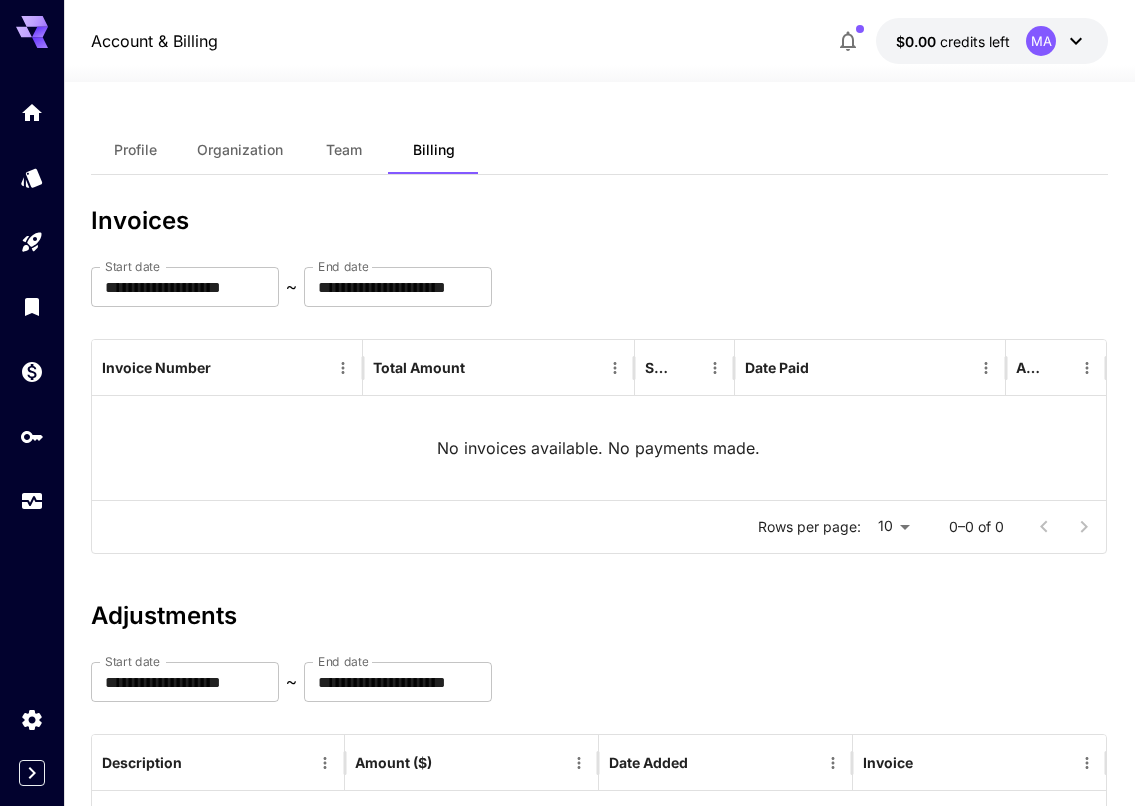 click on "Team" at bounding box center (344, 150) 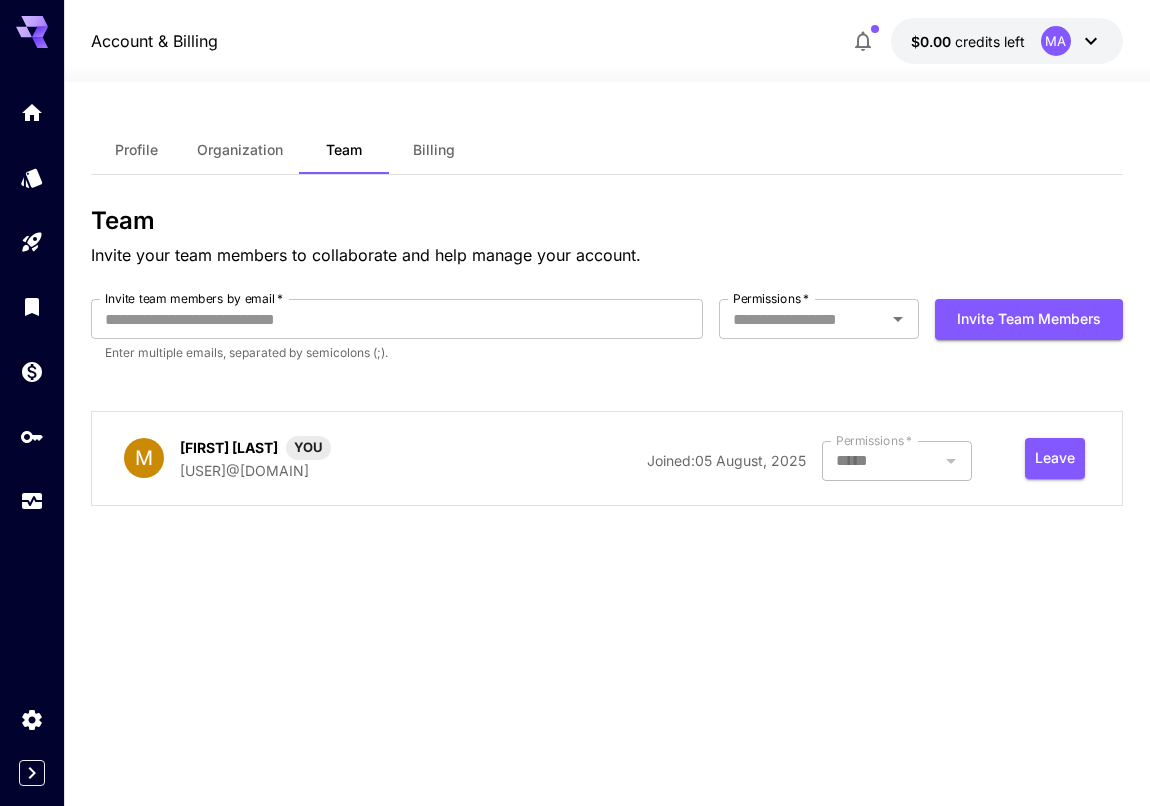 click on "Organization" at bounding box center (240, 150) 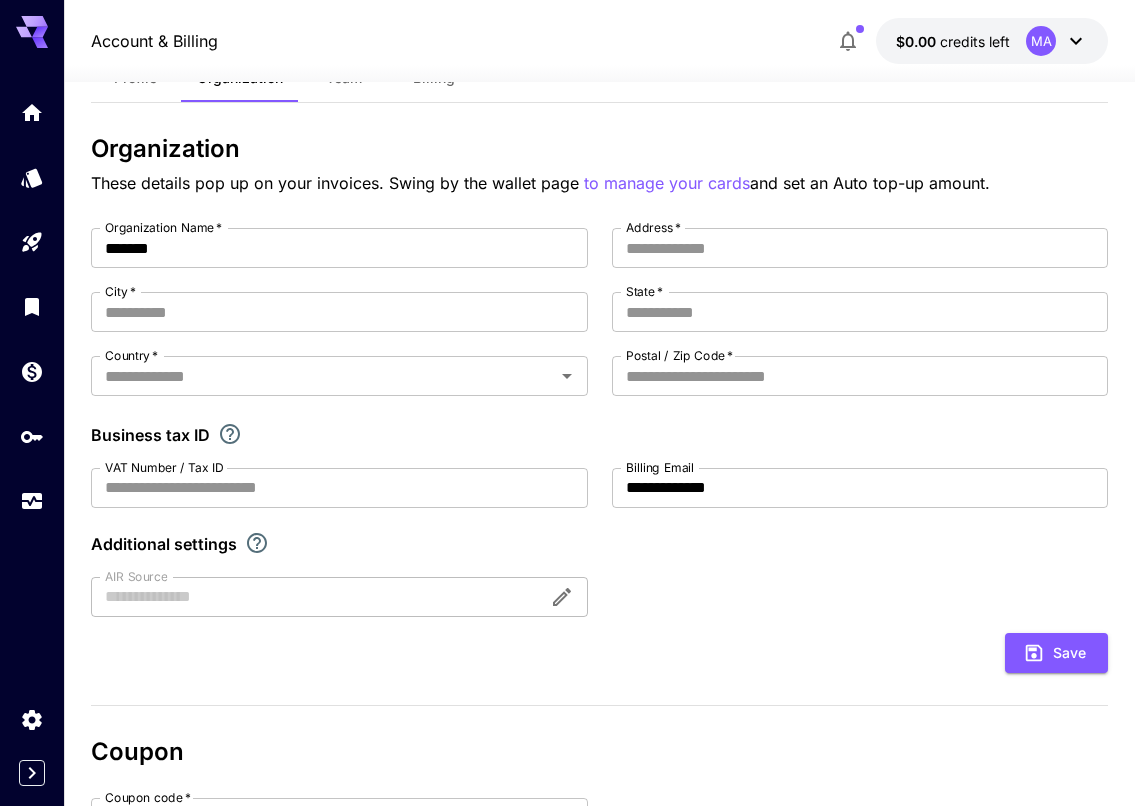 scroll, scrollTop: 0, scrollLeft: 0, axis: both 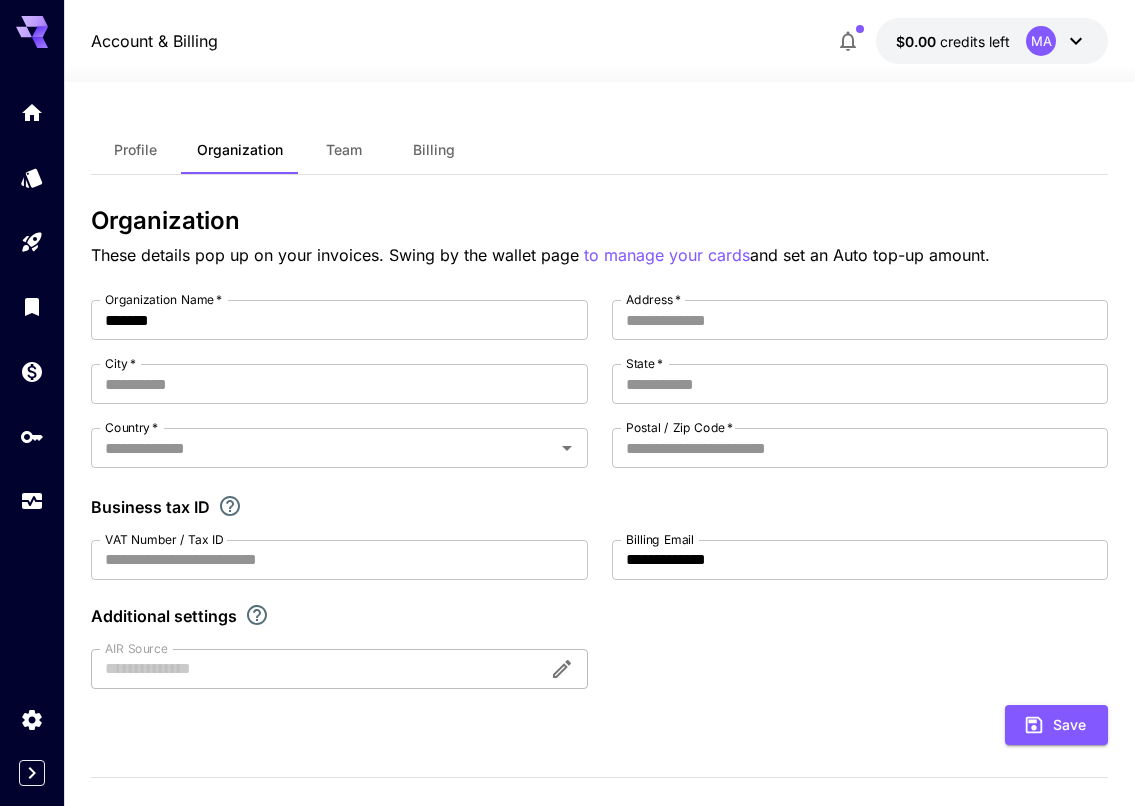 click on "Profile" at bounding box center [135, 150] 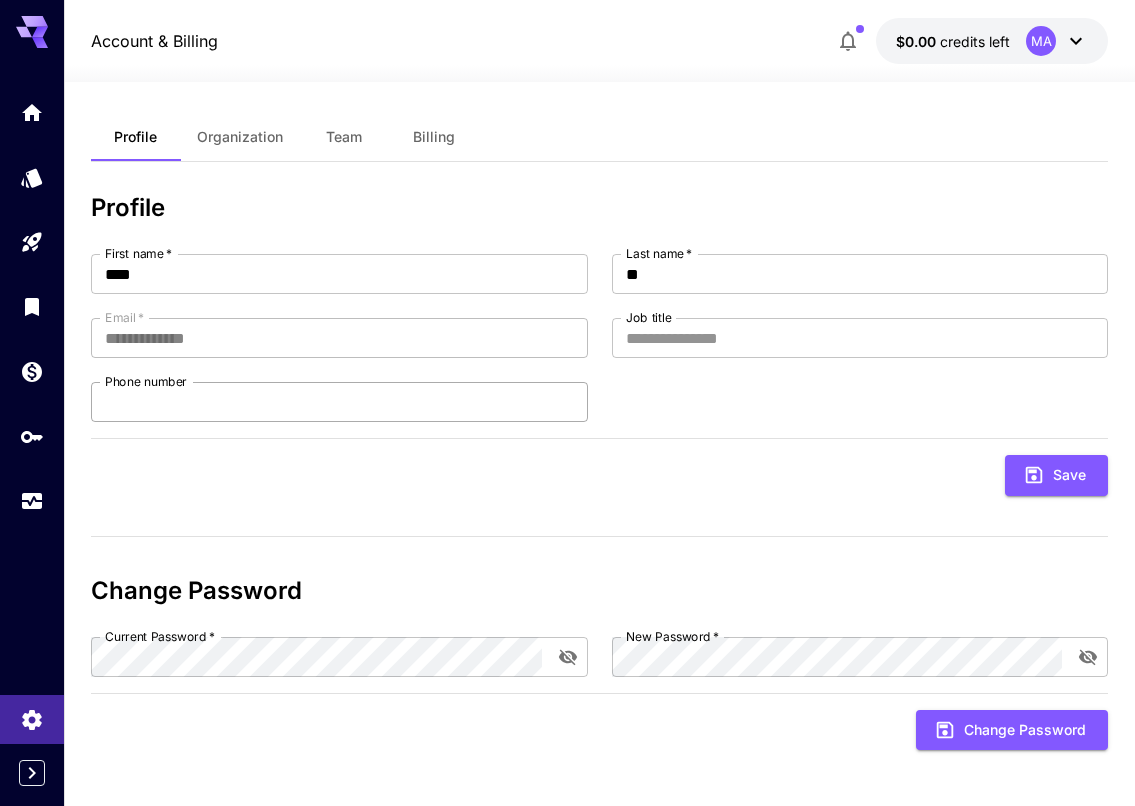 scroll, scrollTop: 17, scrollLeft: 0, axis: vertical 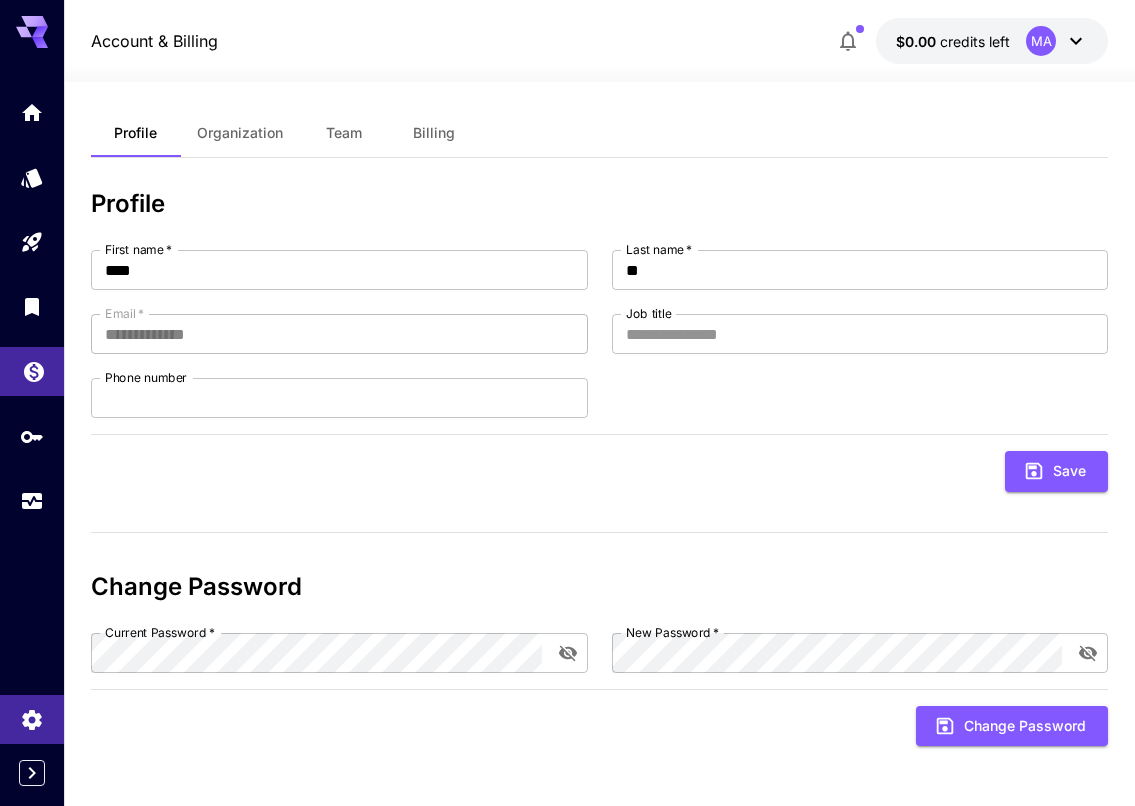 click at bounding box center (32, 371) 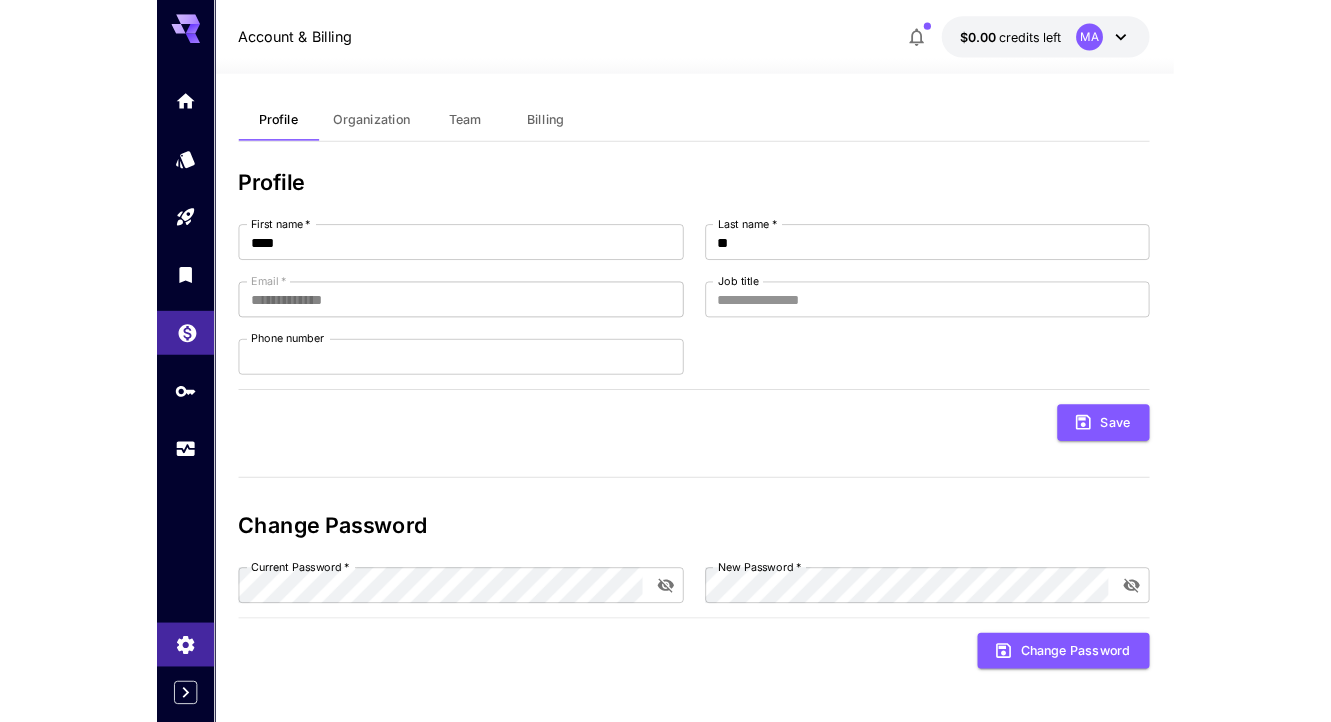 scroll, scrollTop: 0, scrollLeft: 0, axis: both 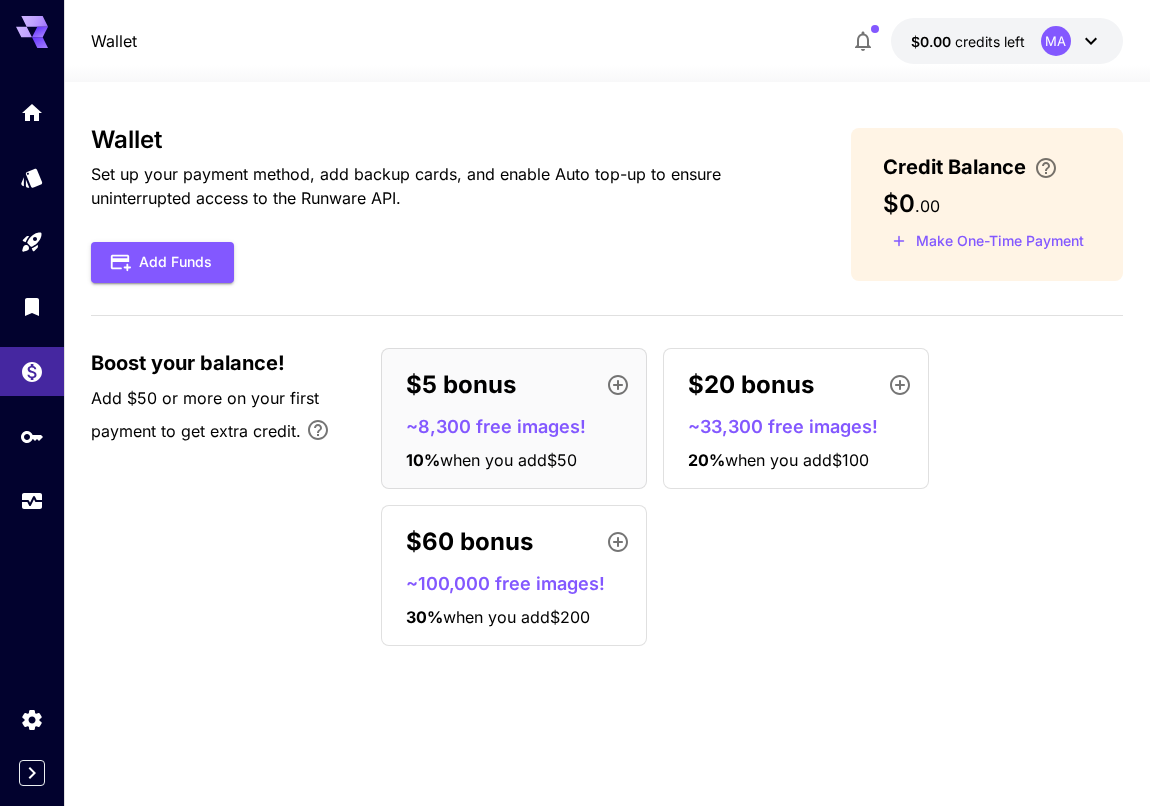click on "~8,300 free images!" at bounding box center [522, 426] 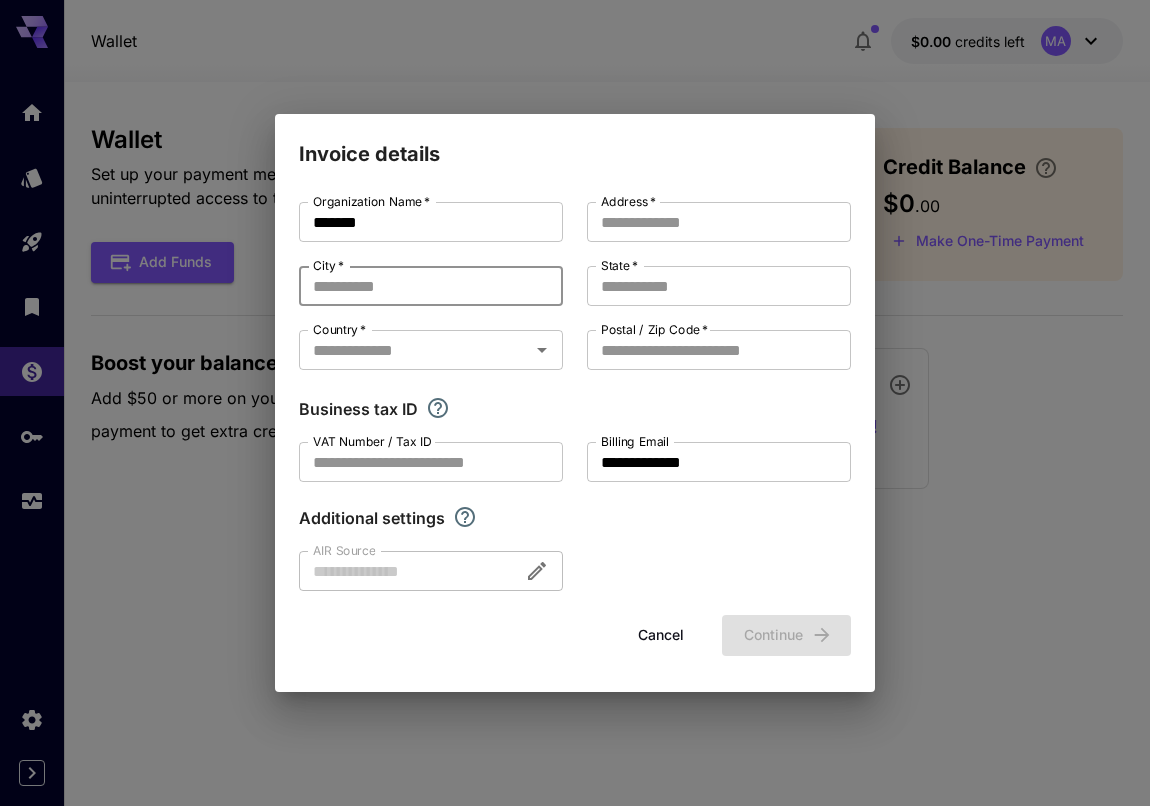 click on "City   *" at bounding box center (431, 286) 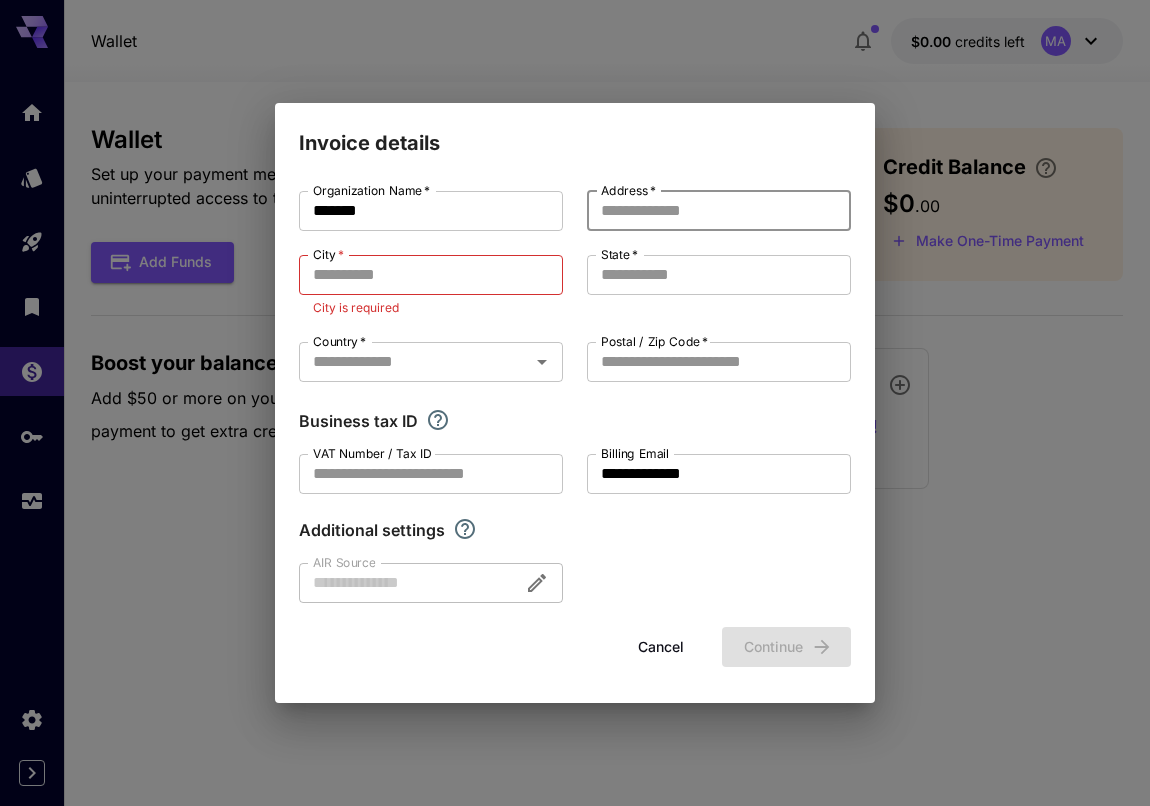 click on "Address   *" at bounding box center (719, 211) 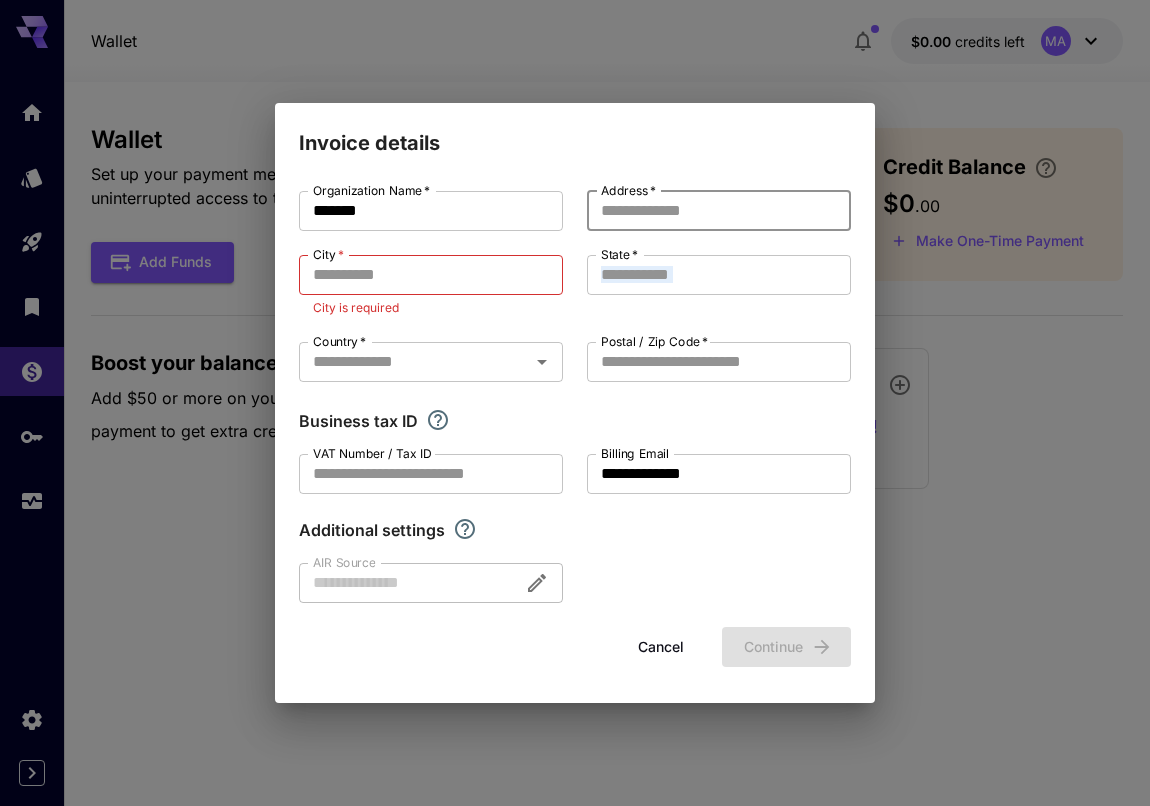 click on "**********" at bounding box center (575, 397) 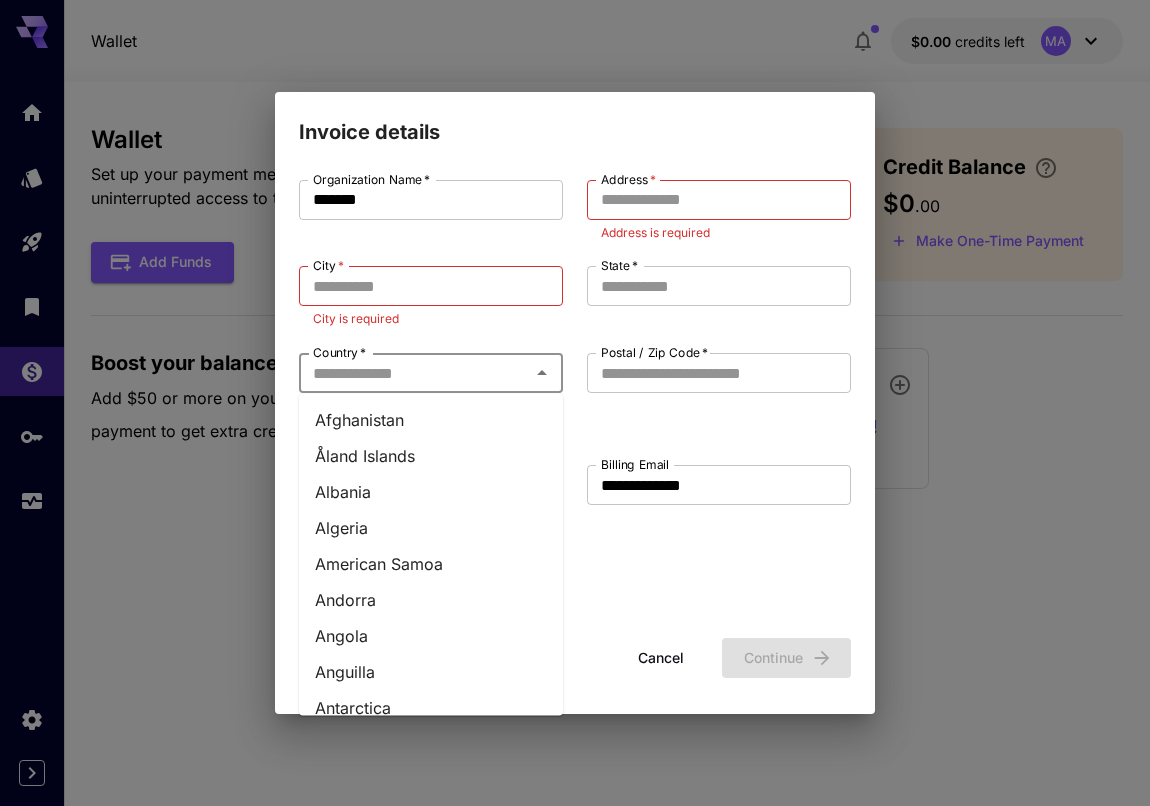 click on "Country   *" at bounding box center (414, 373) 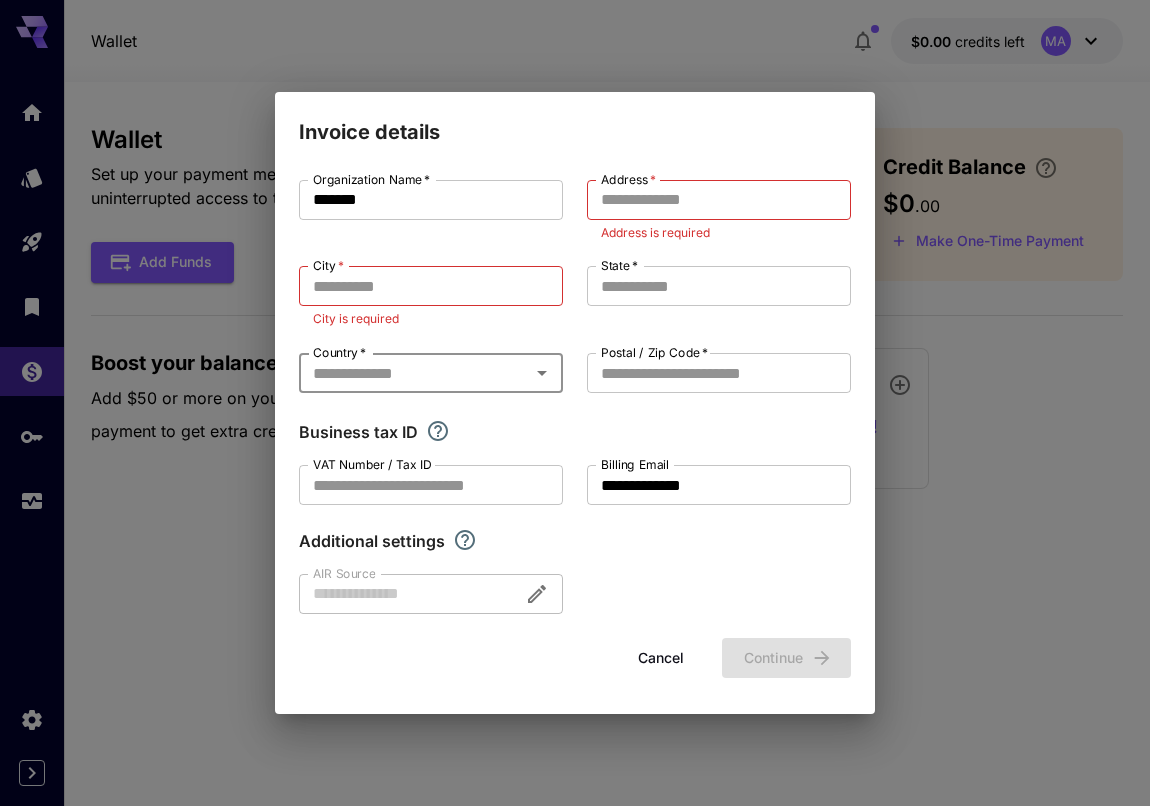 click on "[STATE]   * [STATE]   *" at bounding box center [719, 297] 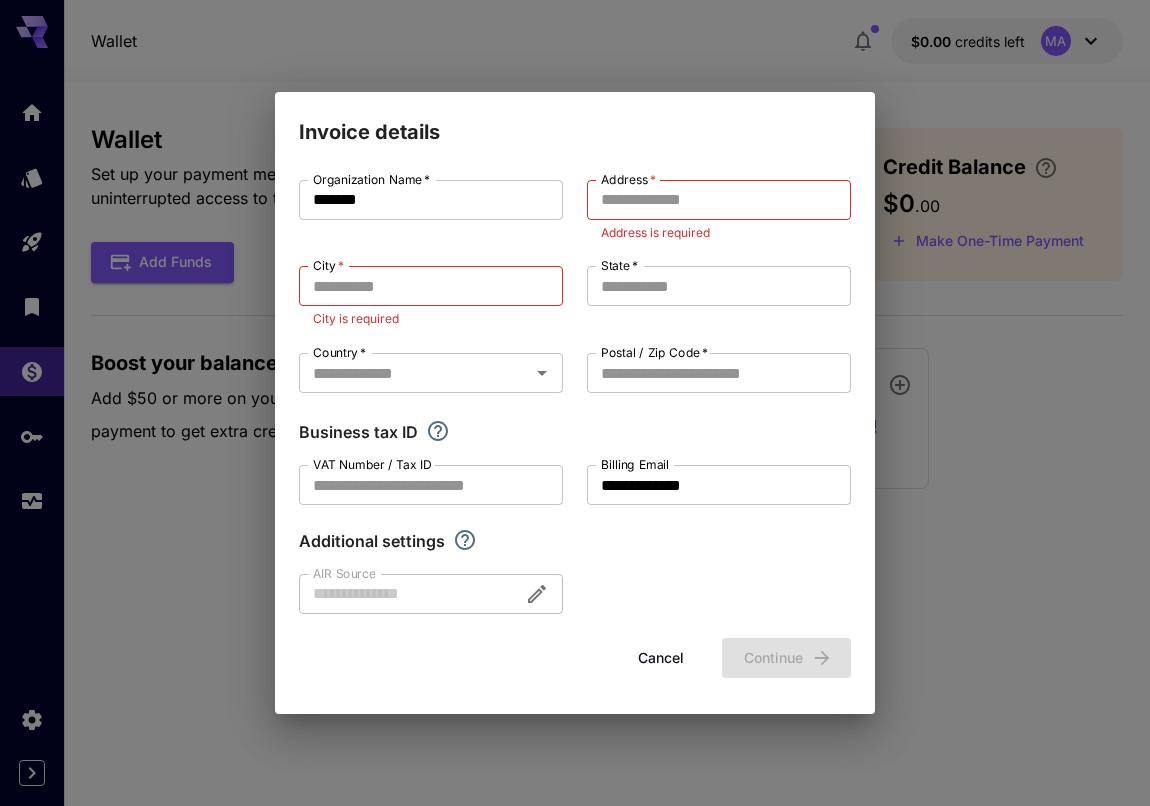 click on "Cancel" at bounding box center [661, 658] 